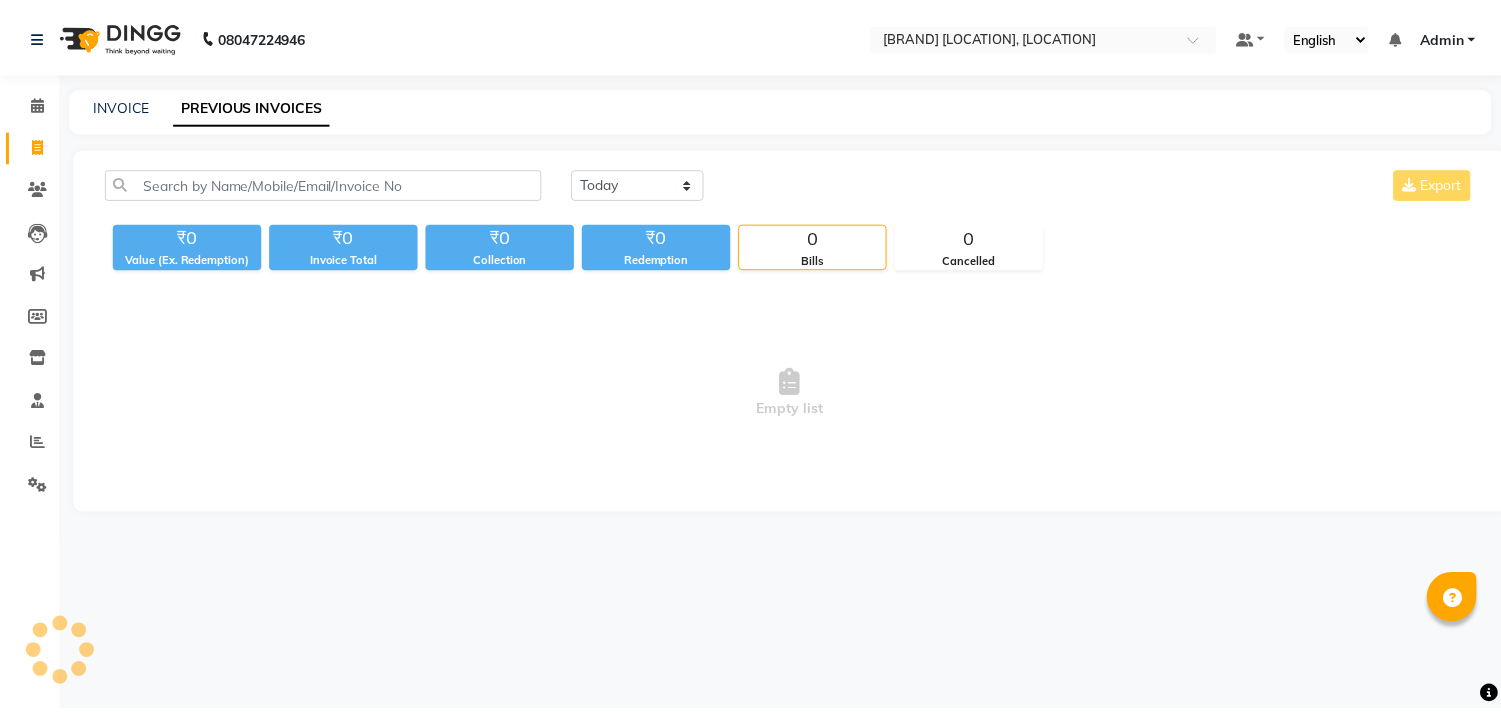 scroll, scrollTop: 0, scrollLeft: 0, axis: both 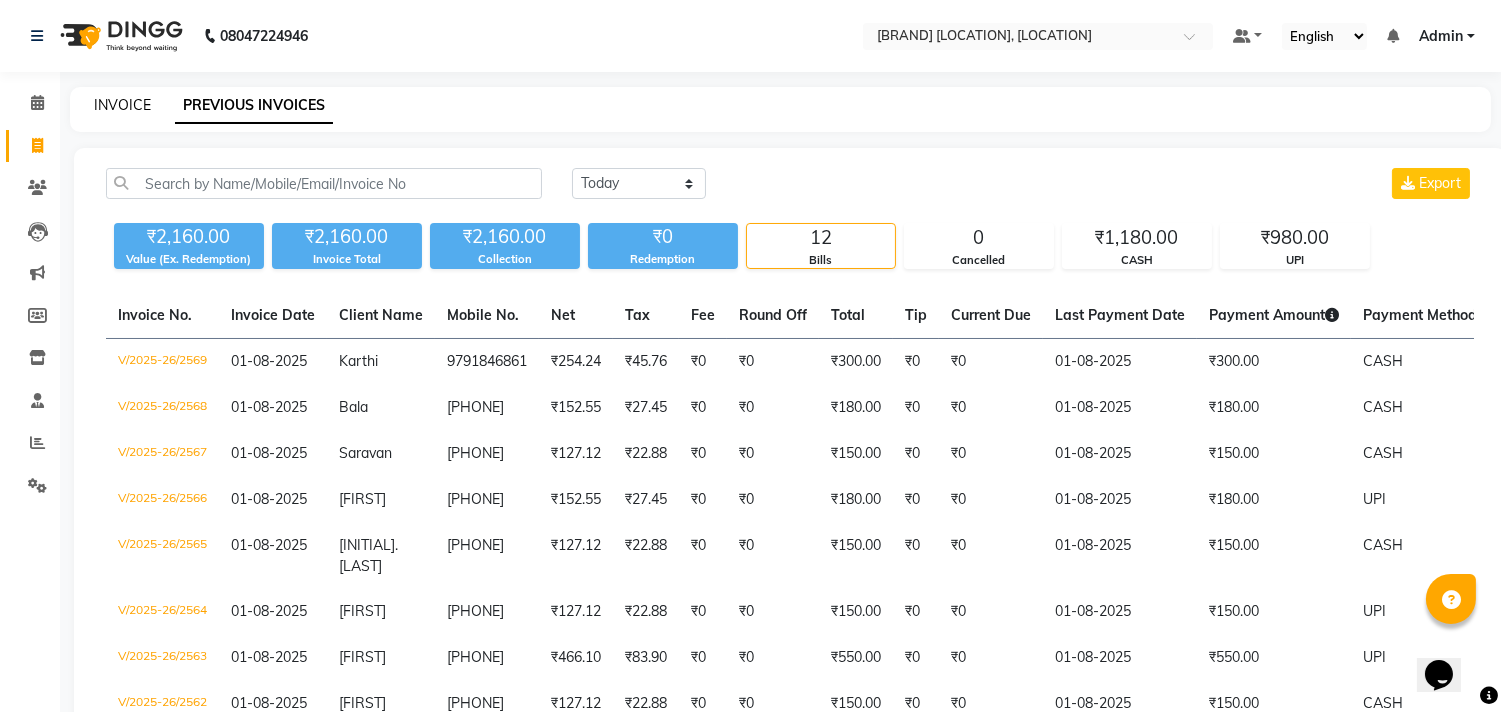 click on "INVOICE" 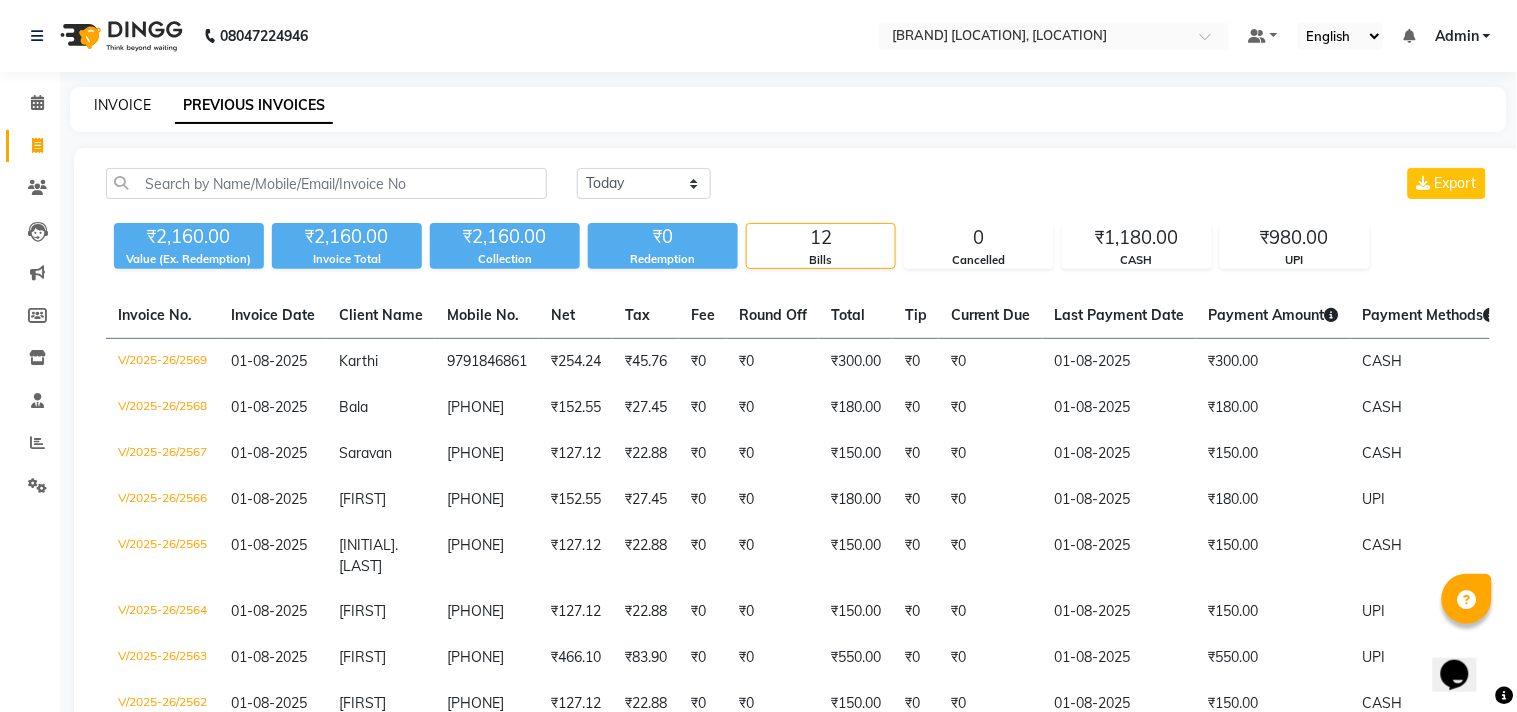 select on "8329" 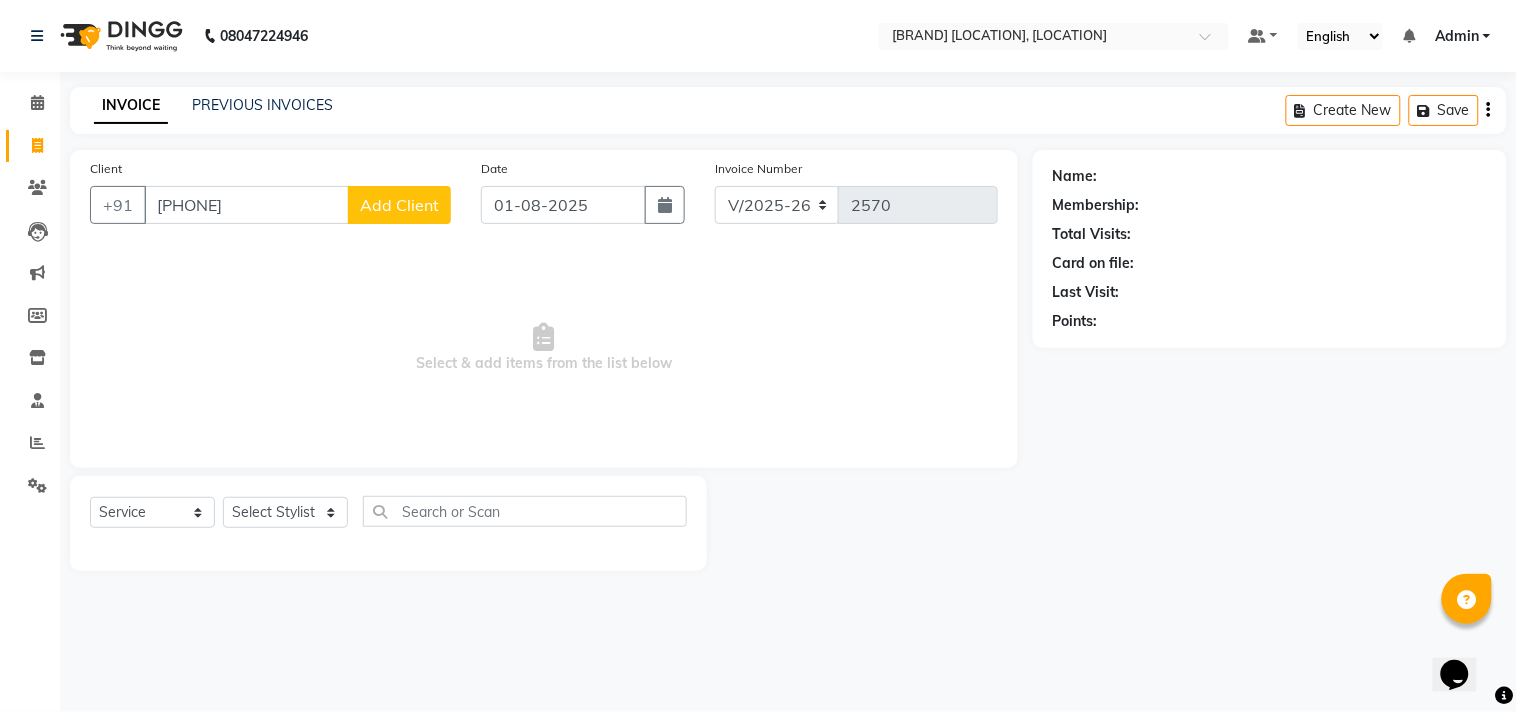 type on "[PHONE]" 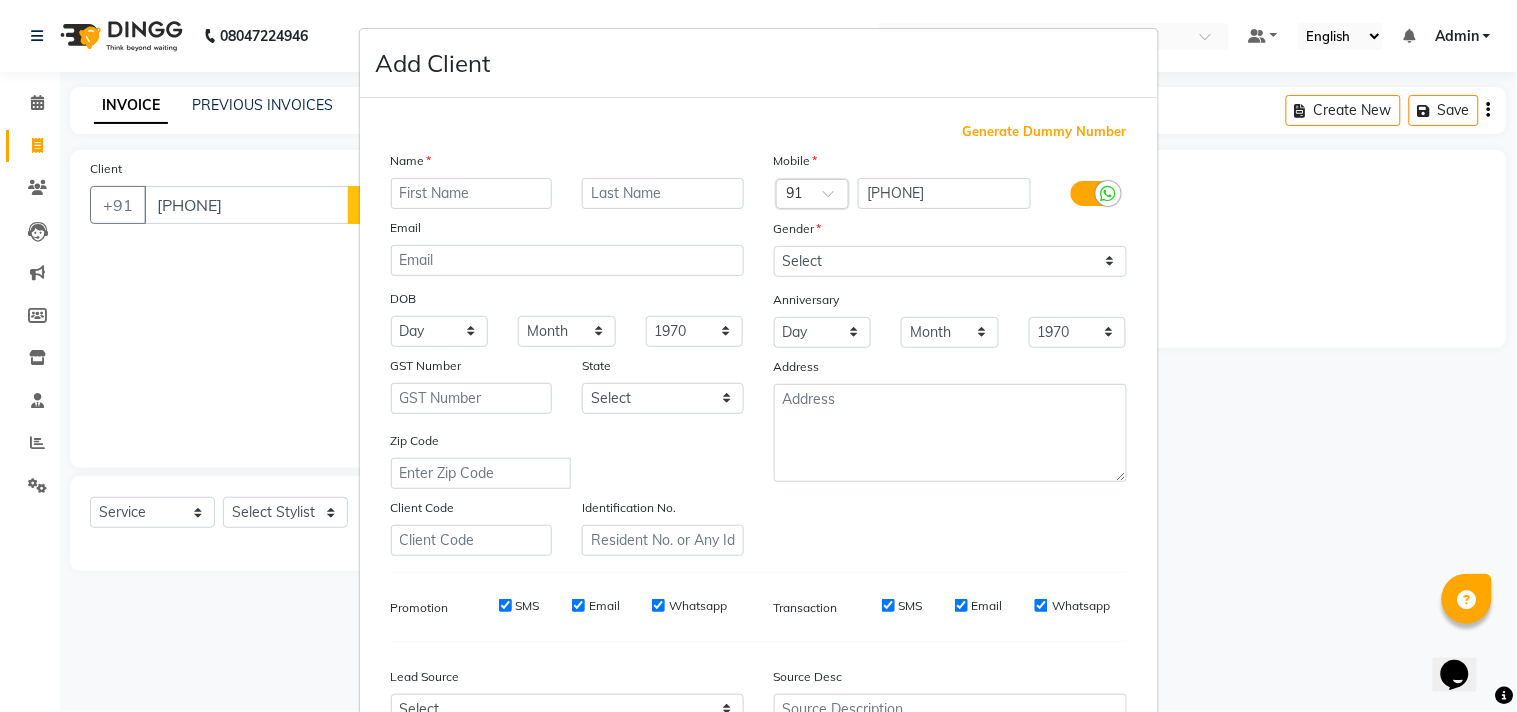 click at bounding box center [472, 193] 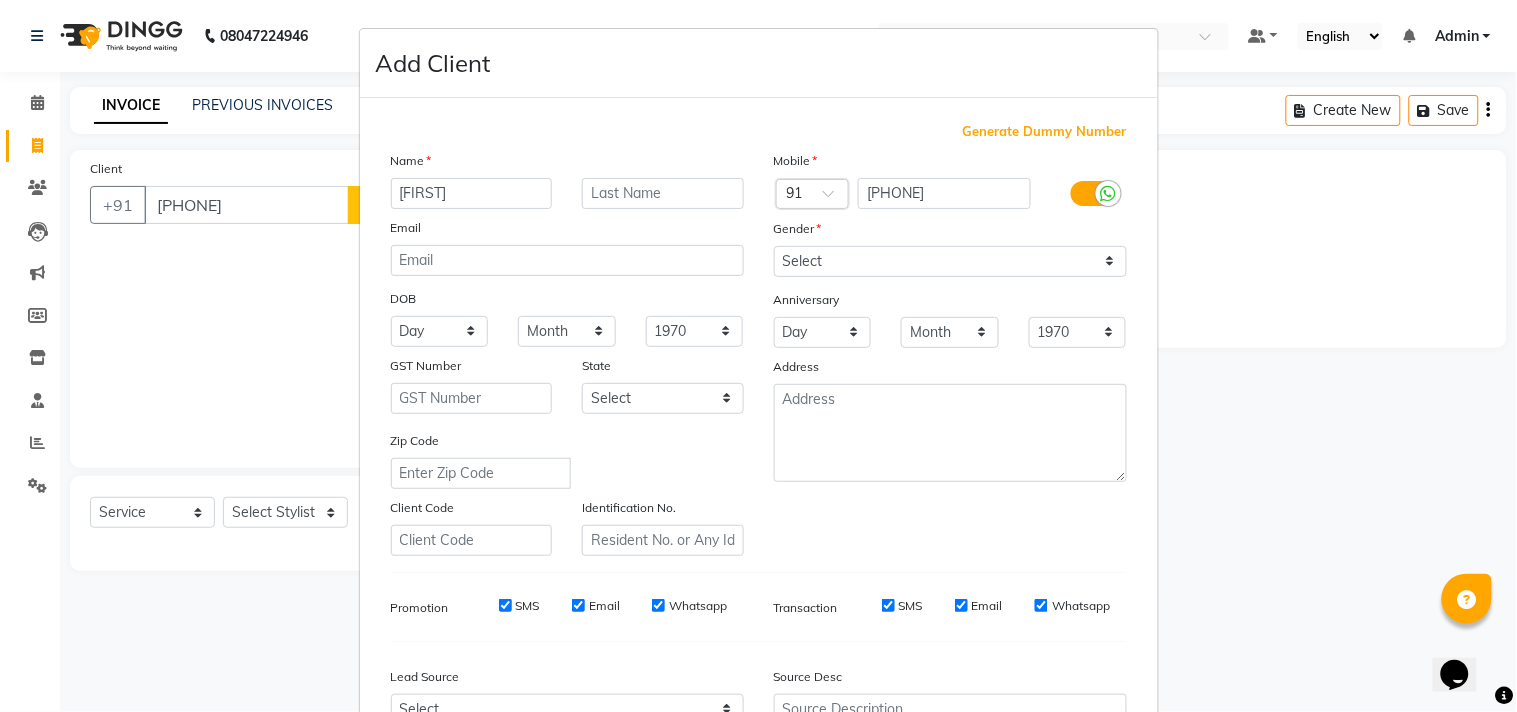type on "[FIRST]" 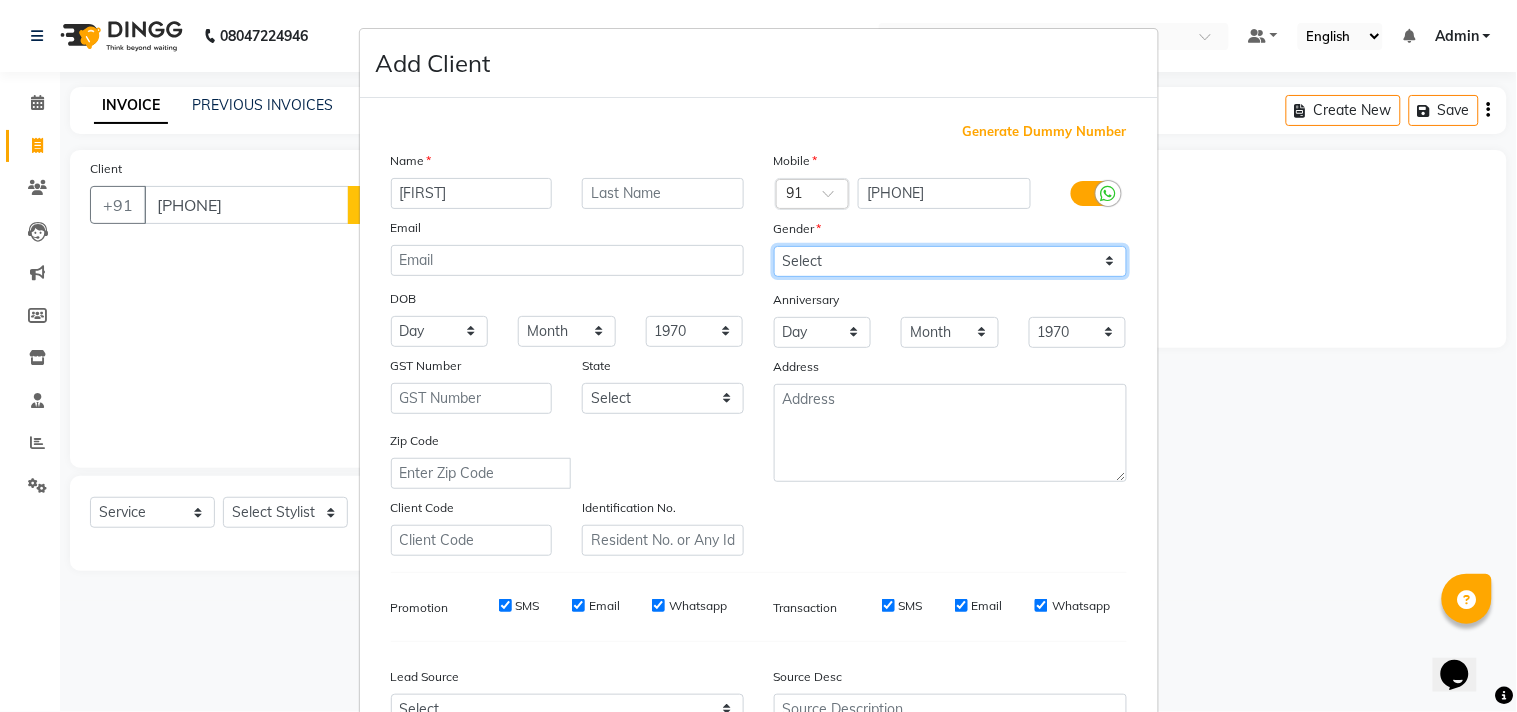 click on "Select Male Female Other Prefer Not To Say" at bounding box center (950, 261) 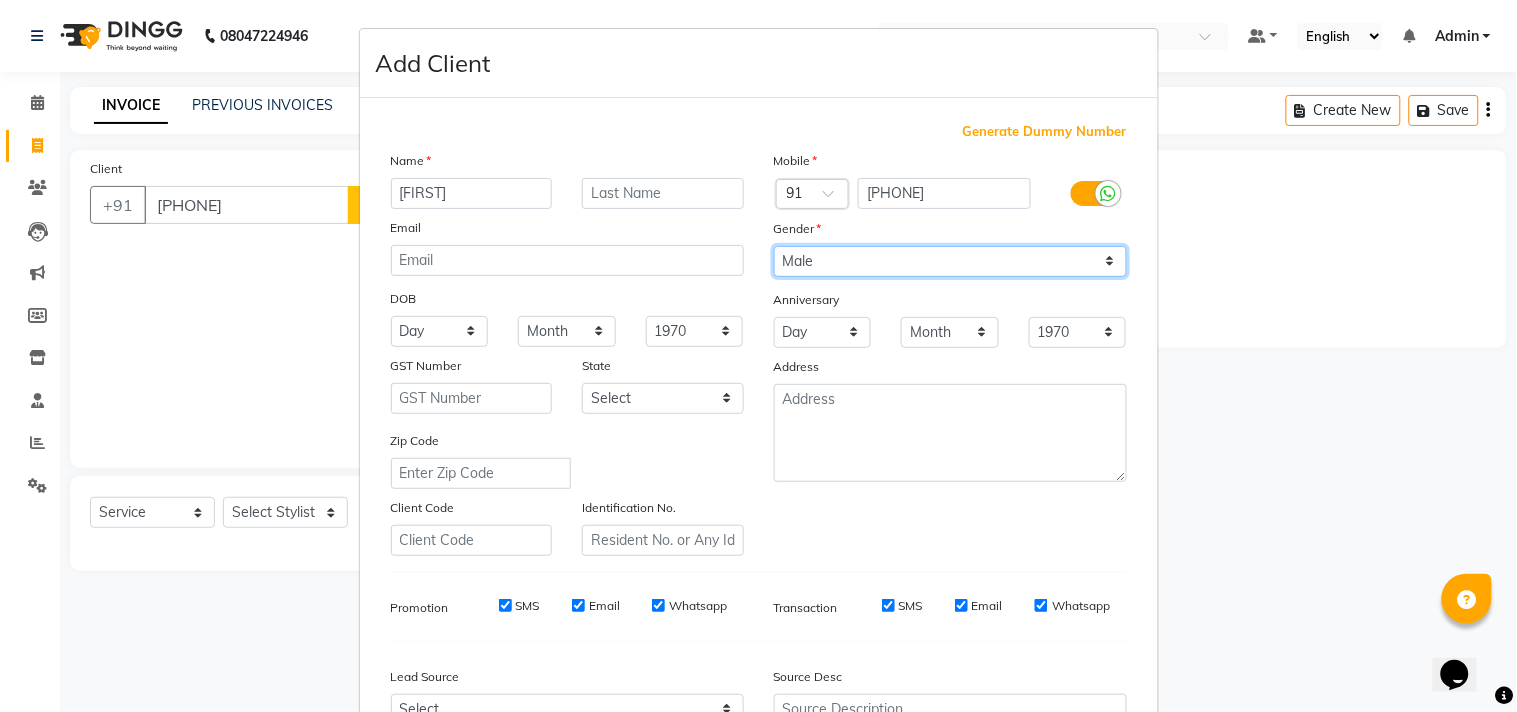click on "Select Male Female Other Prefer Not To Say" at bounding box center (950, 261) 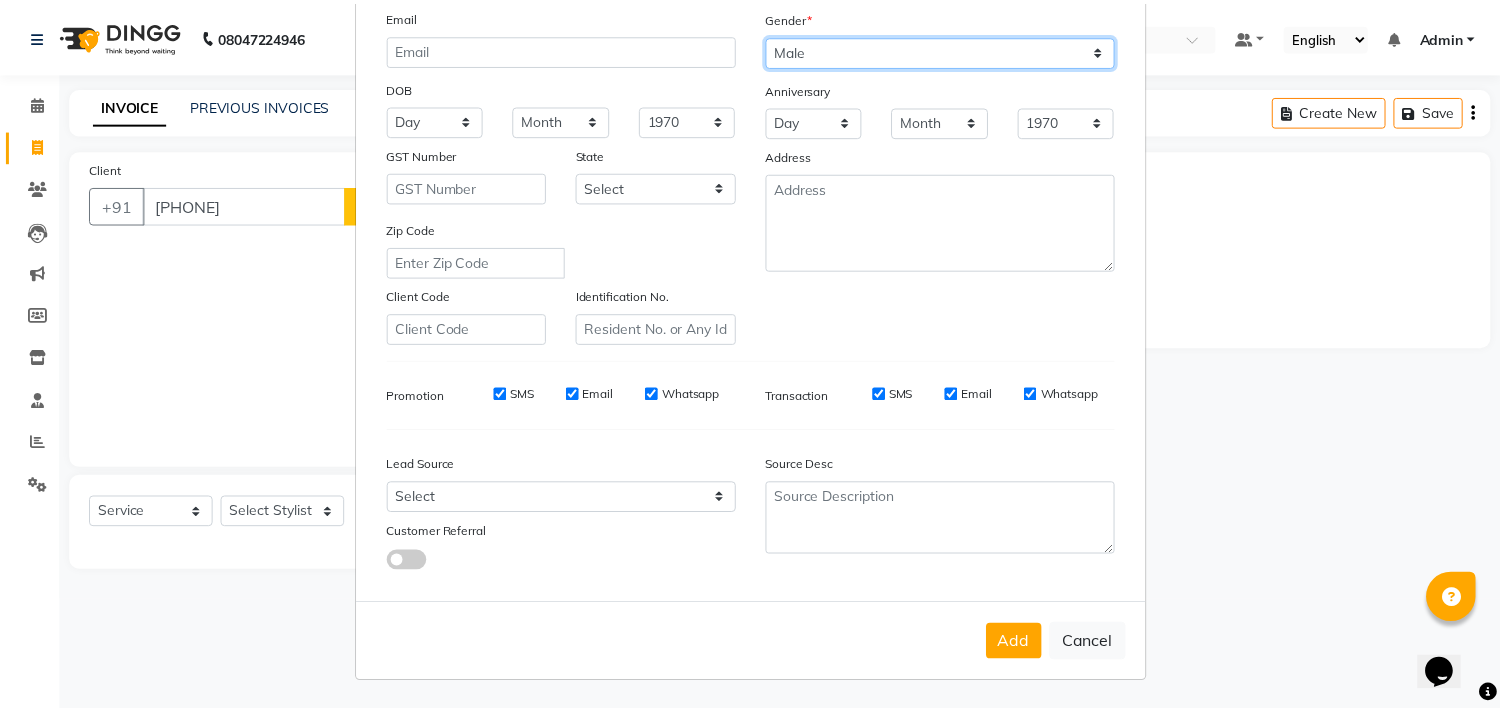 scroll, scrollTop: 212, scrollLeft: 0, axis: vertical 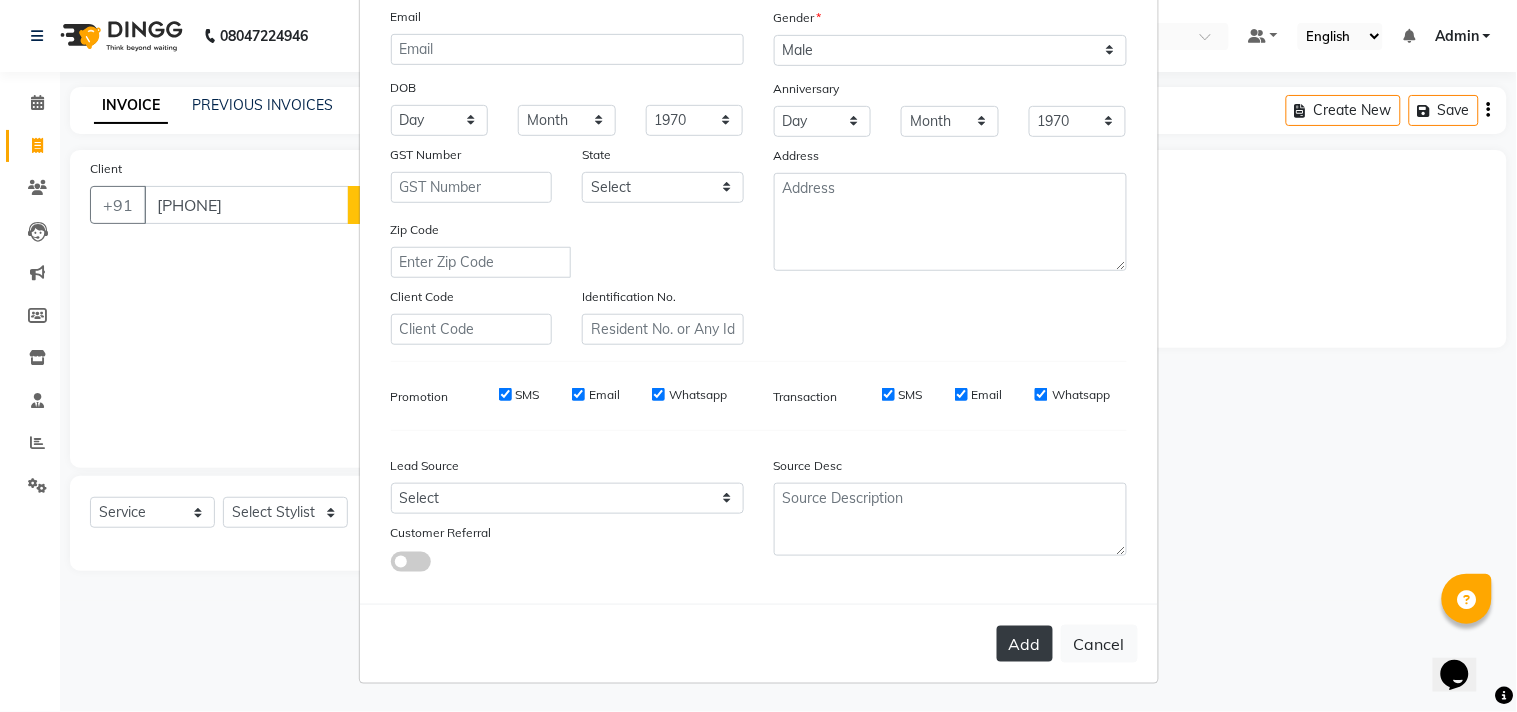 click on "Add" at bounding box center (1025, 644) 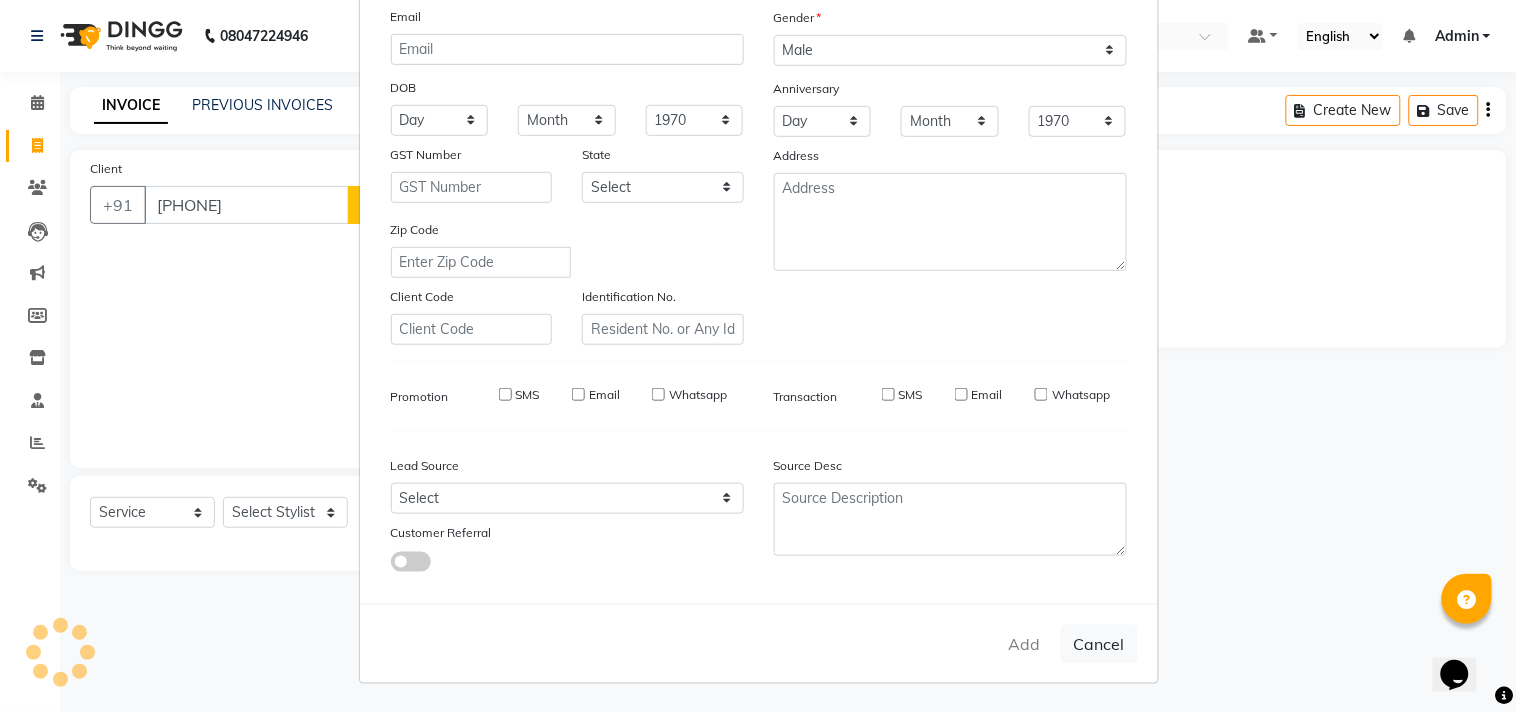 type 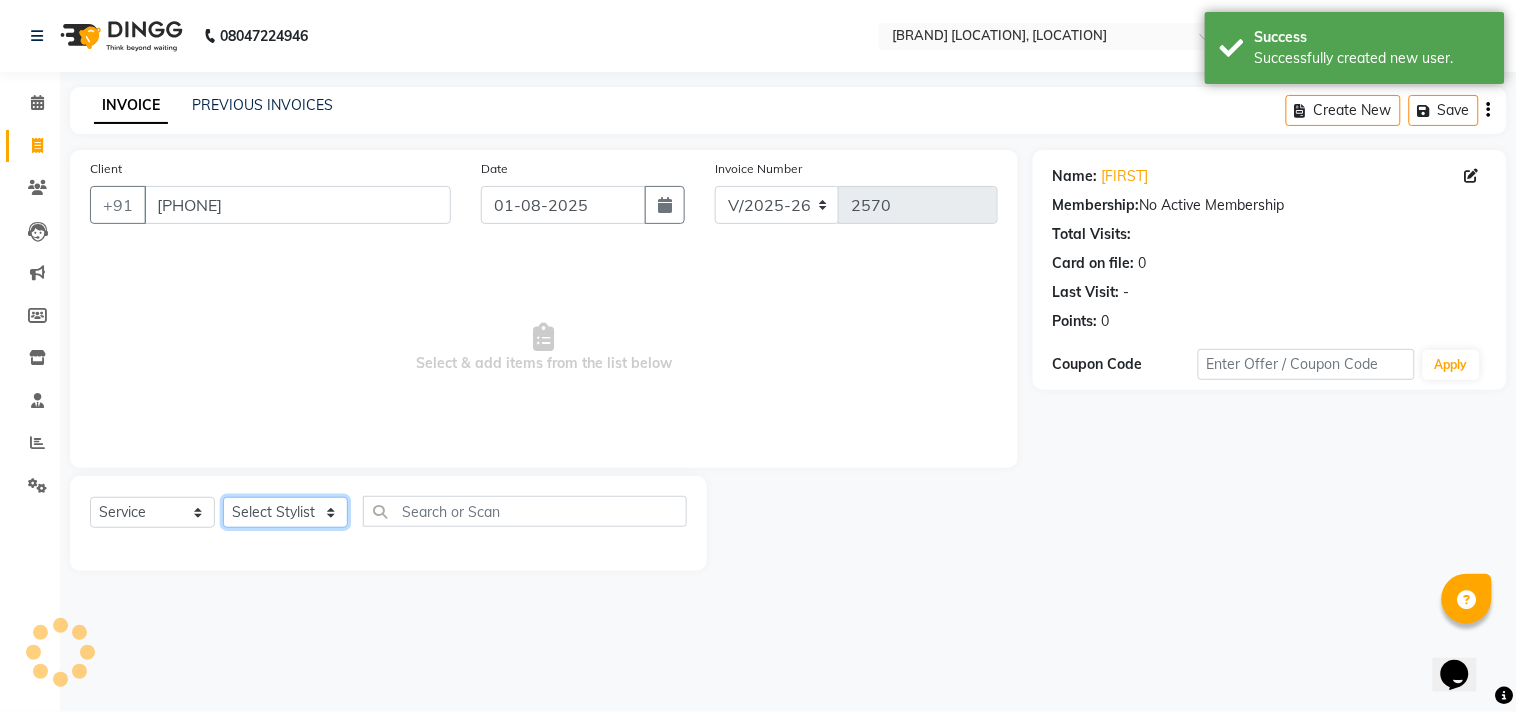 click on "Select Stylist Admin [FIRST] [LAST] [FIRST] [FIRST] [FIRST] [FIRST] [FIRST] [FIRST] [FIRST] [FIRST]" 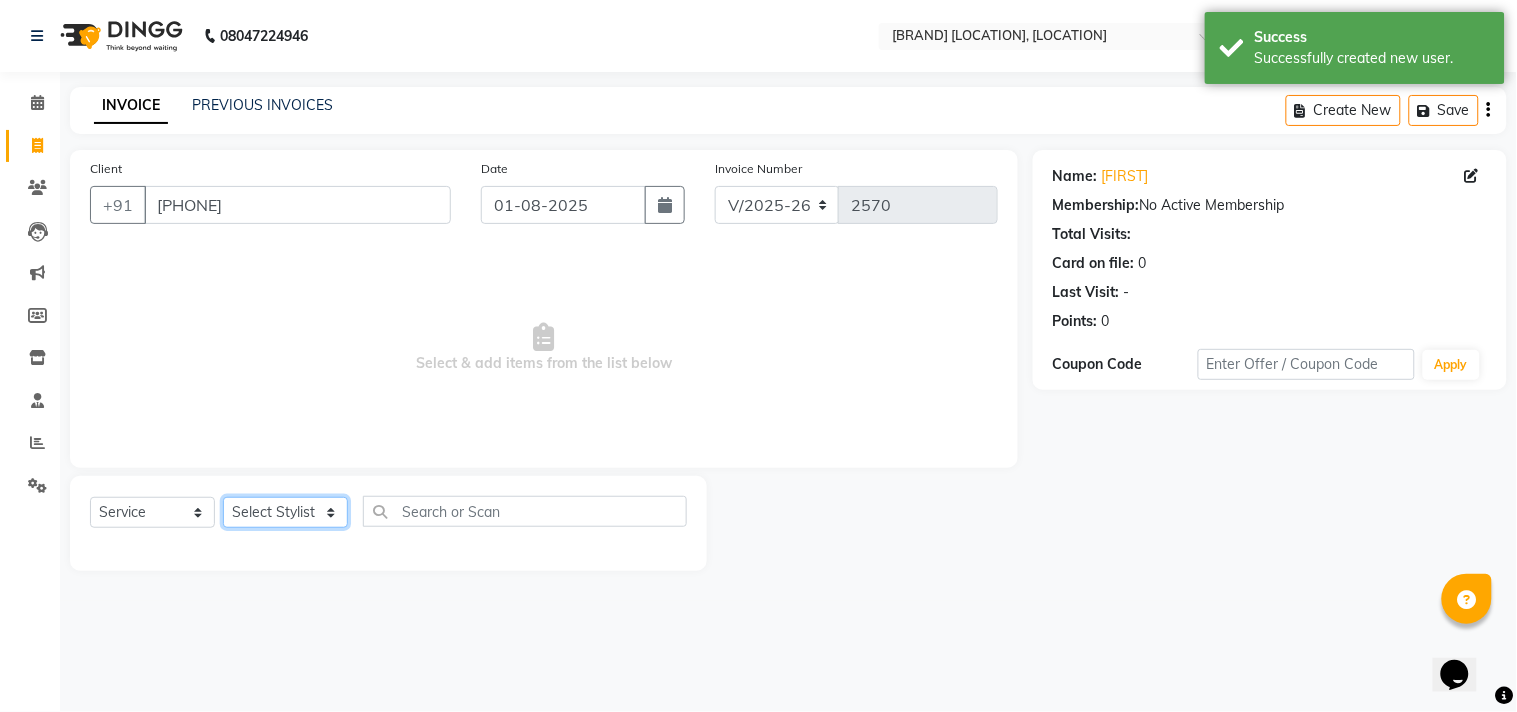 select on "86683" 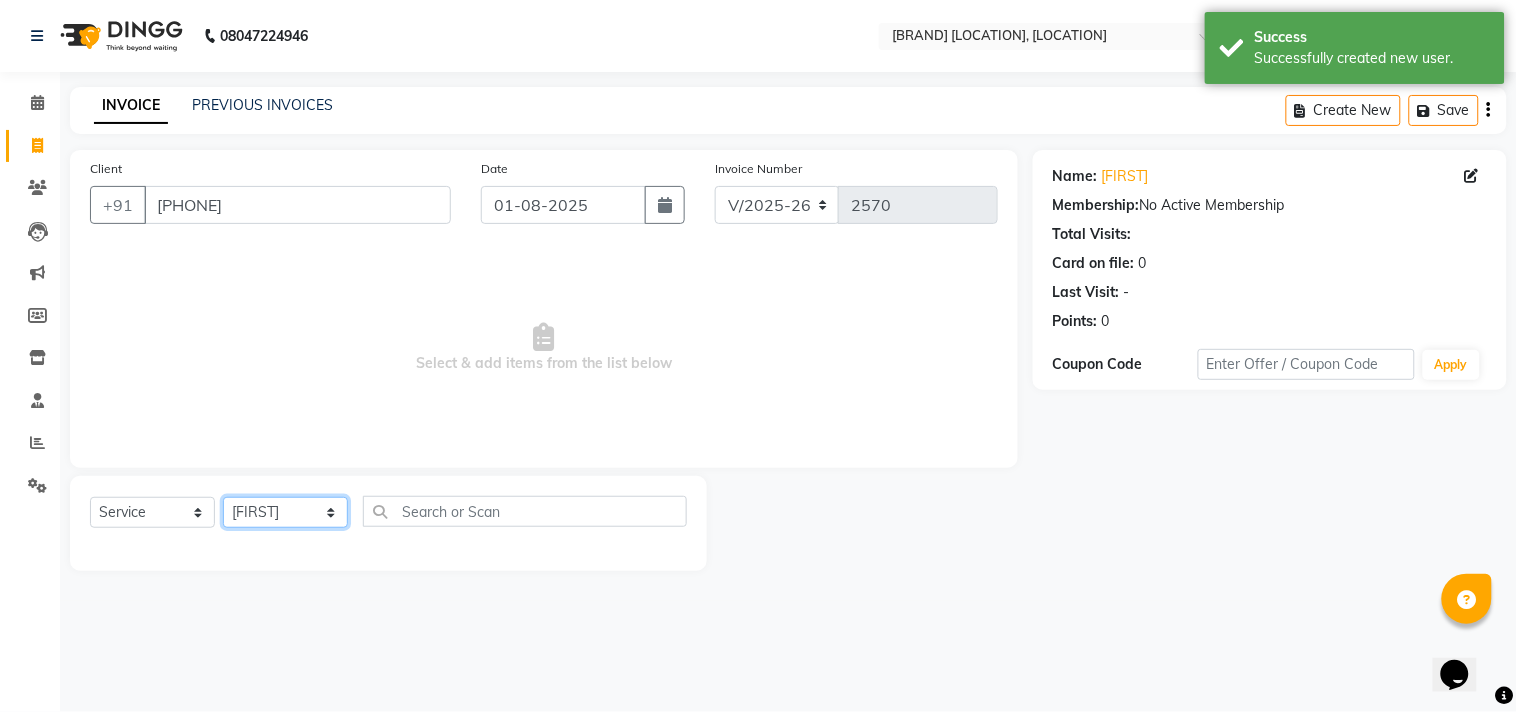 click on "Select Stylist Admin [FIRST] [LAST] [FIRST] [FIRST] [FIRST] [FIRST] [FIRST] [FIRST] [FIRST] [FIRST]" 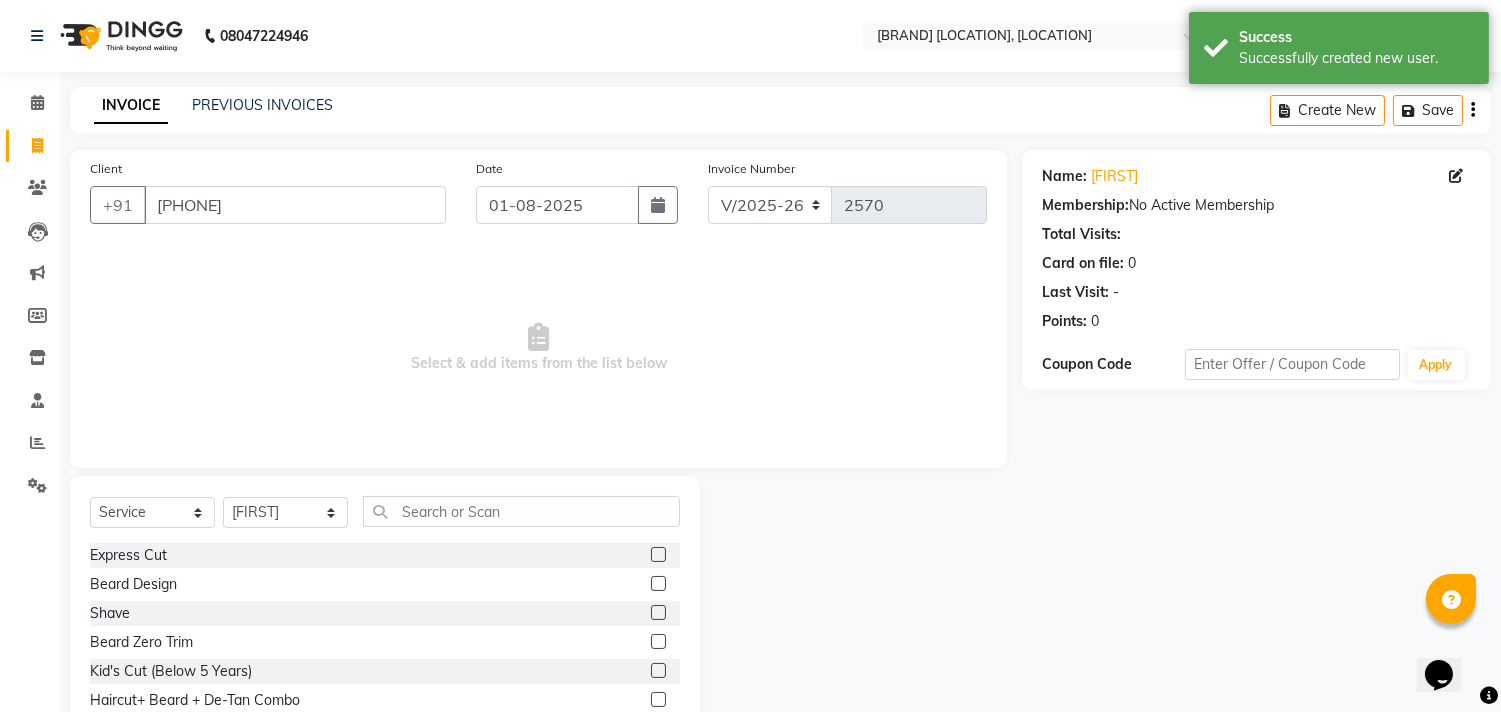 click 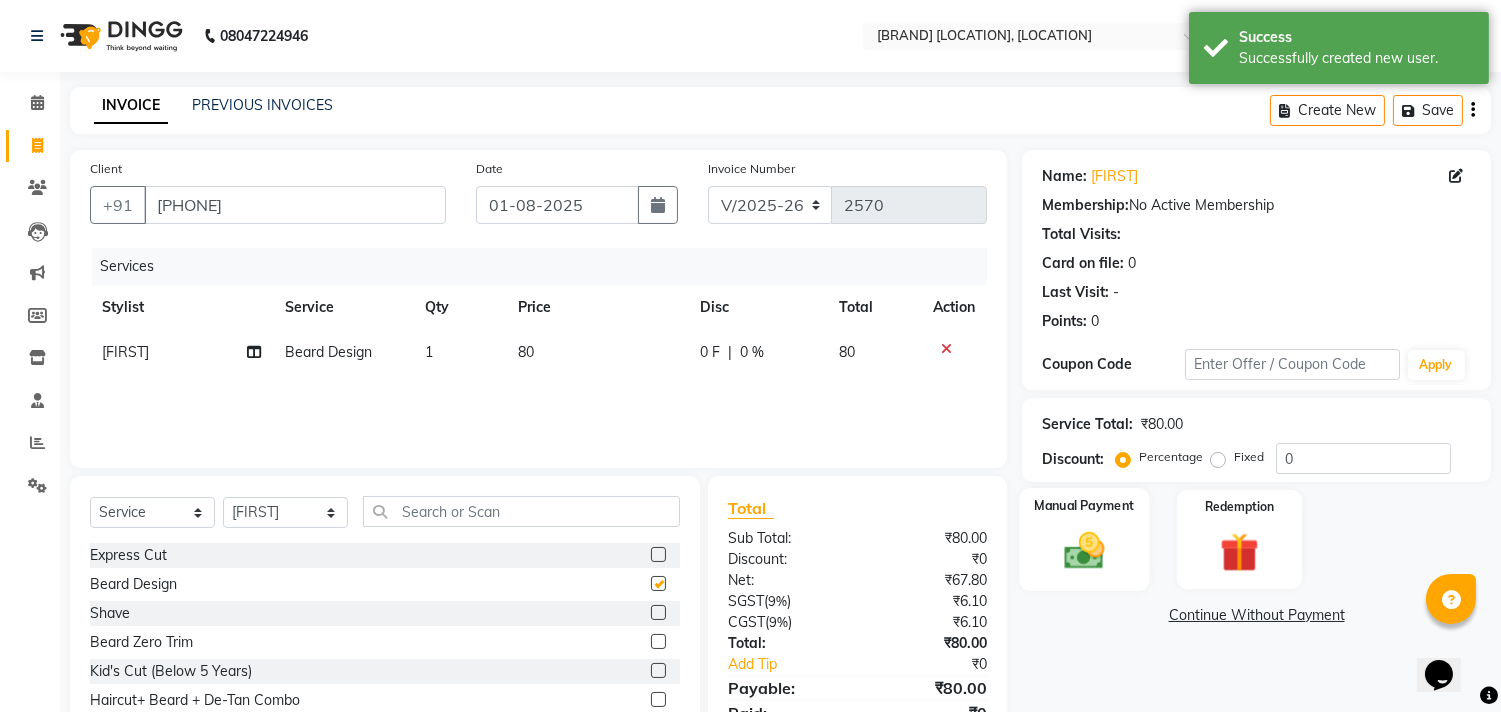 checkbox on "false" 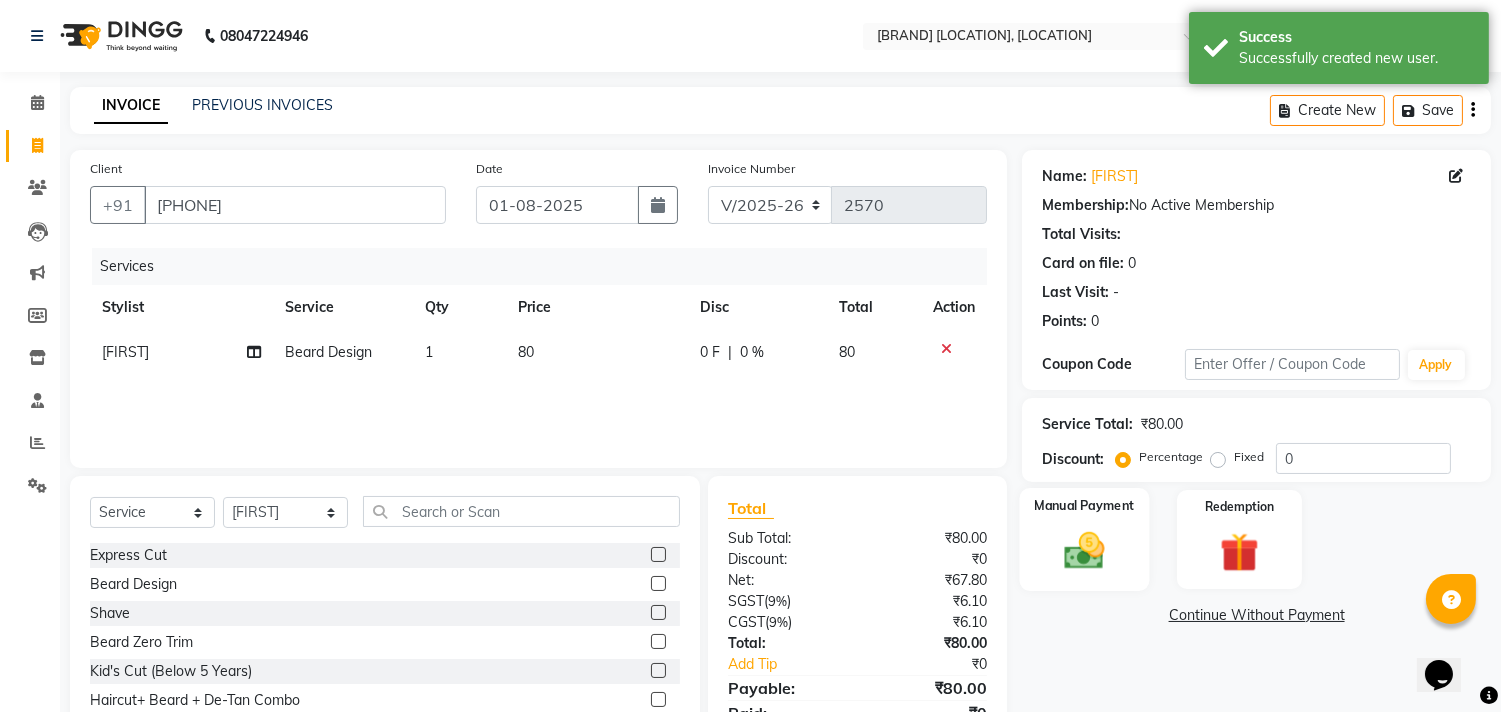 click 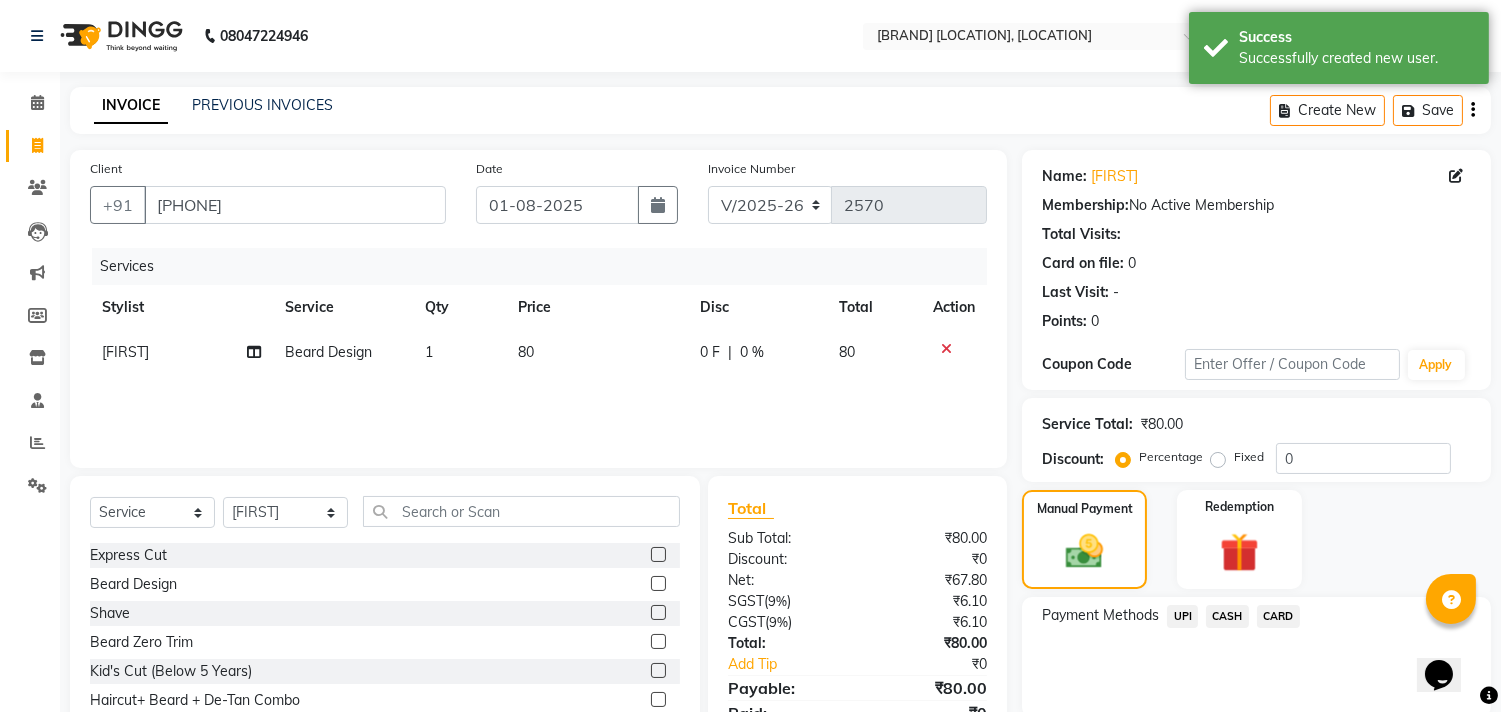 click on "UPI" 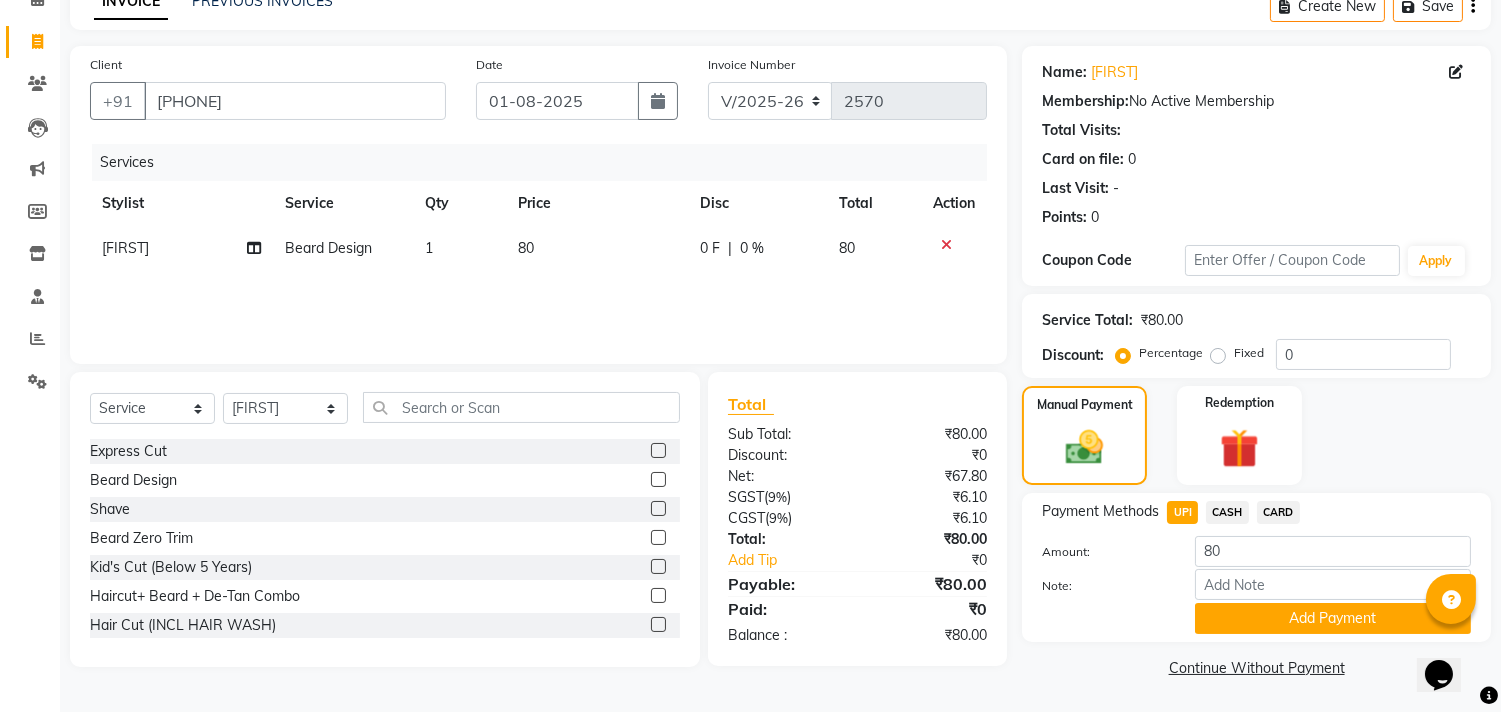 click on "Add Payment" 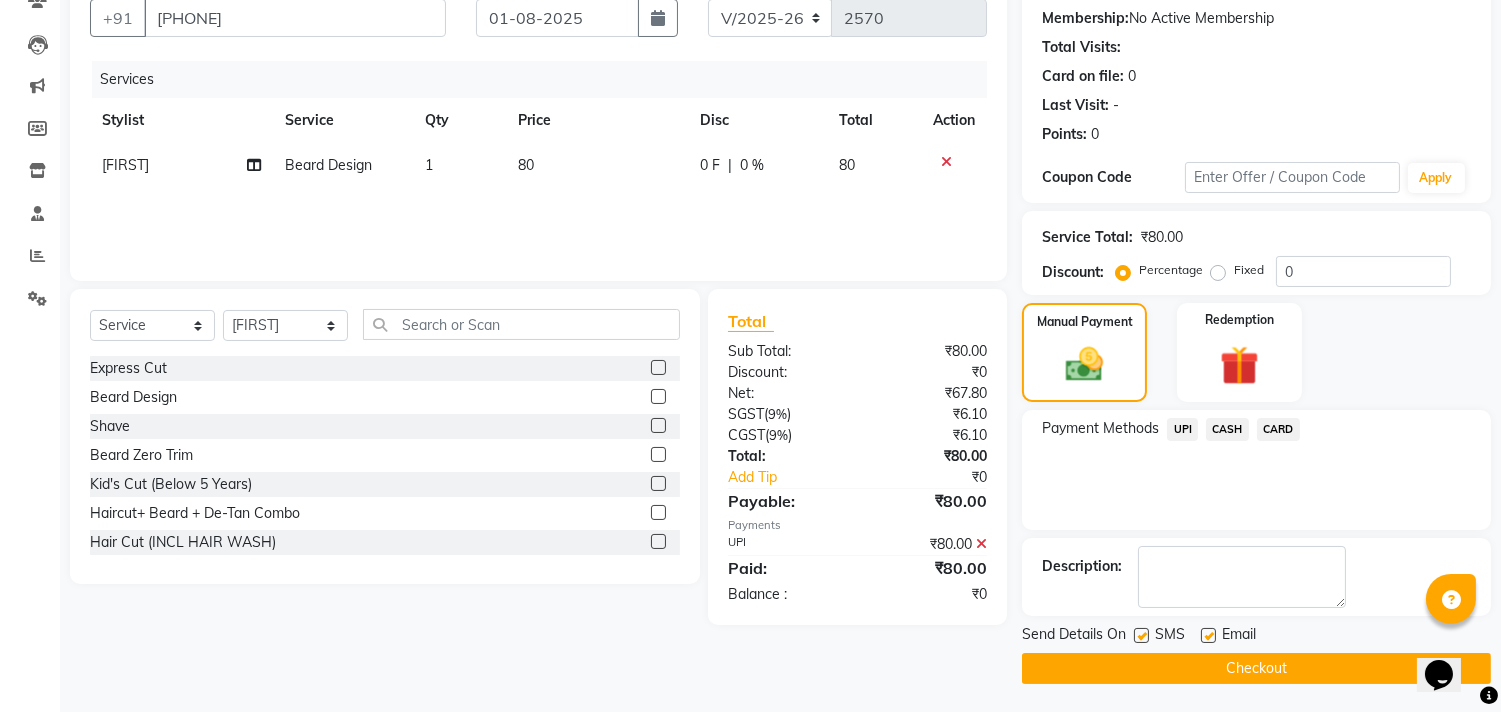 click on "Checkout" 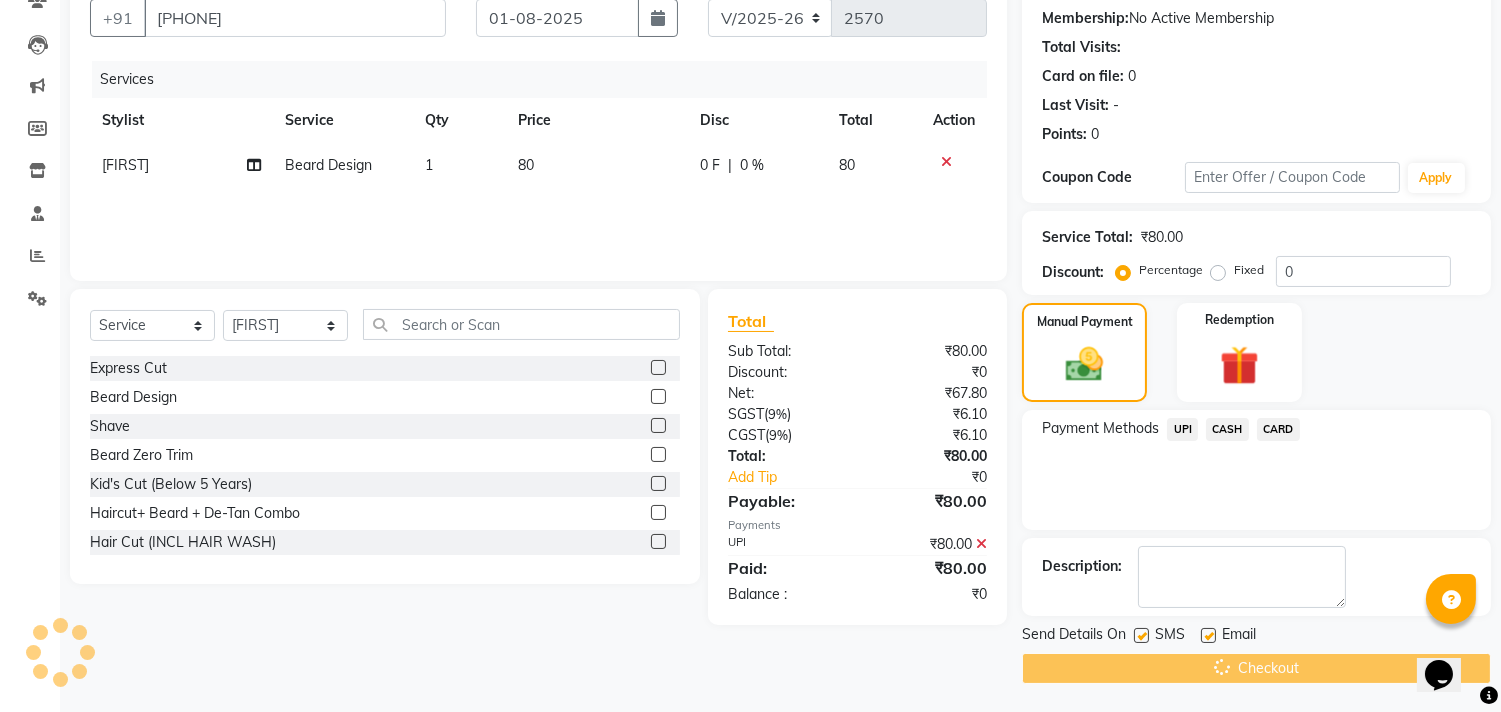 scroll, scrollTop: 95, scrollLeft: 0, axis: vertical 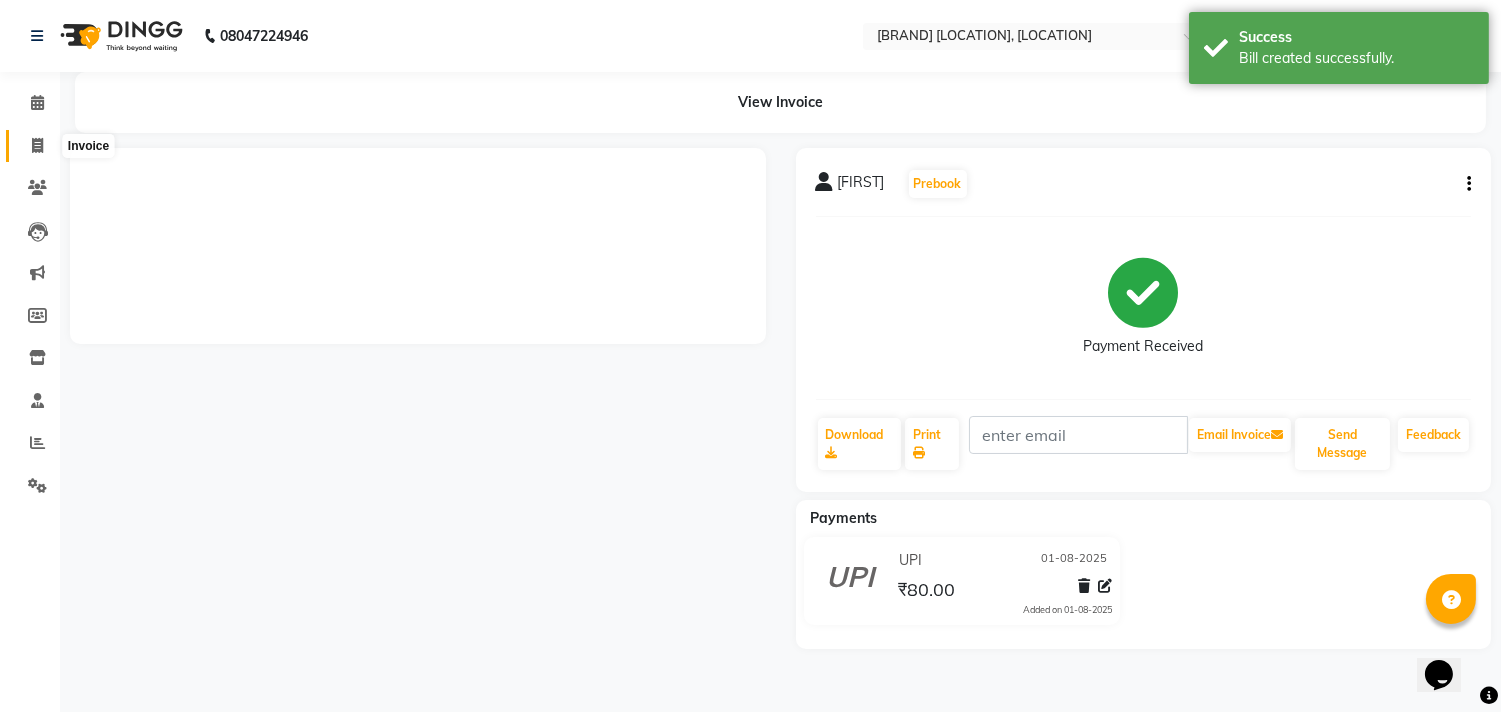click 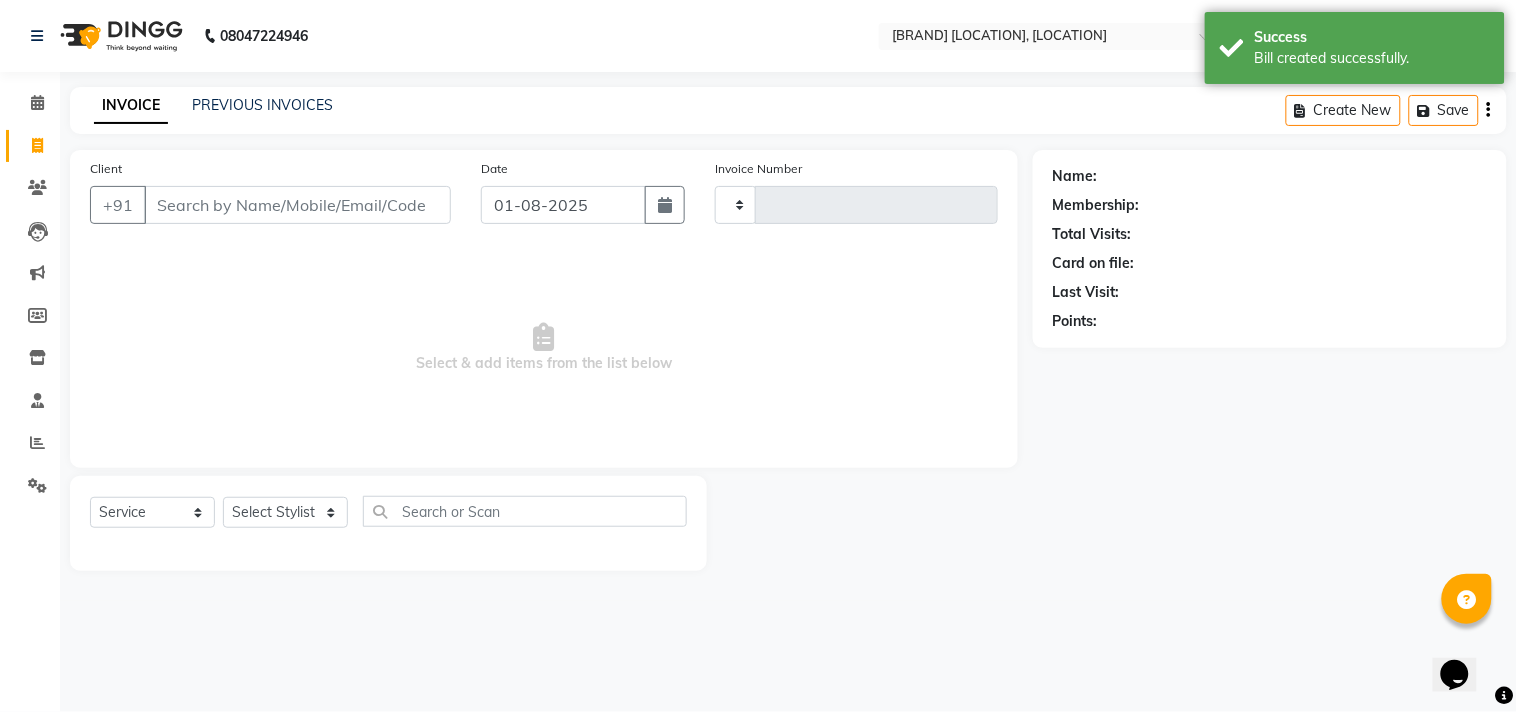 type on "2571" 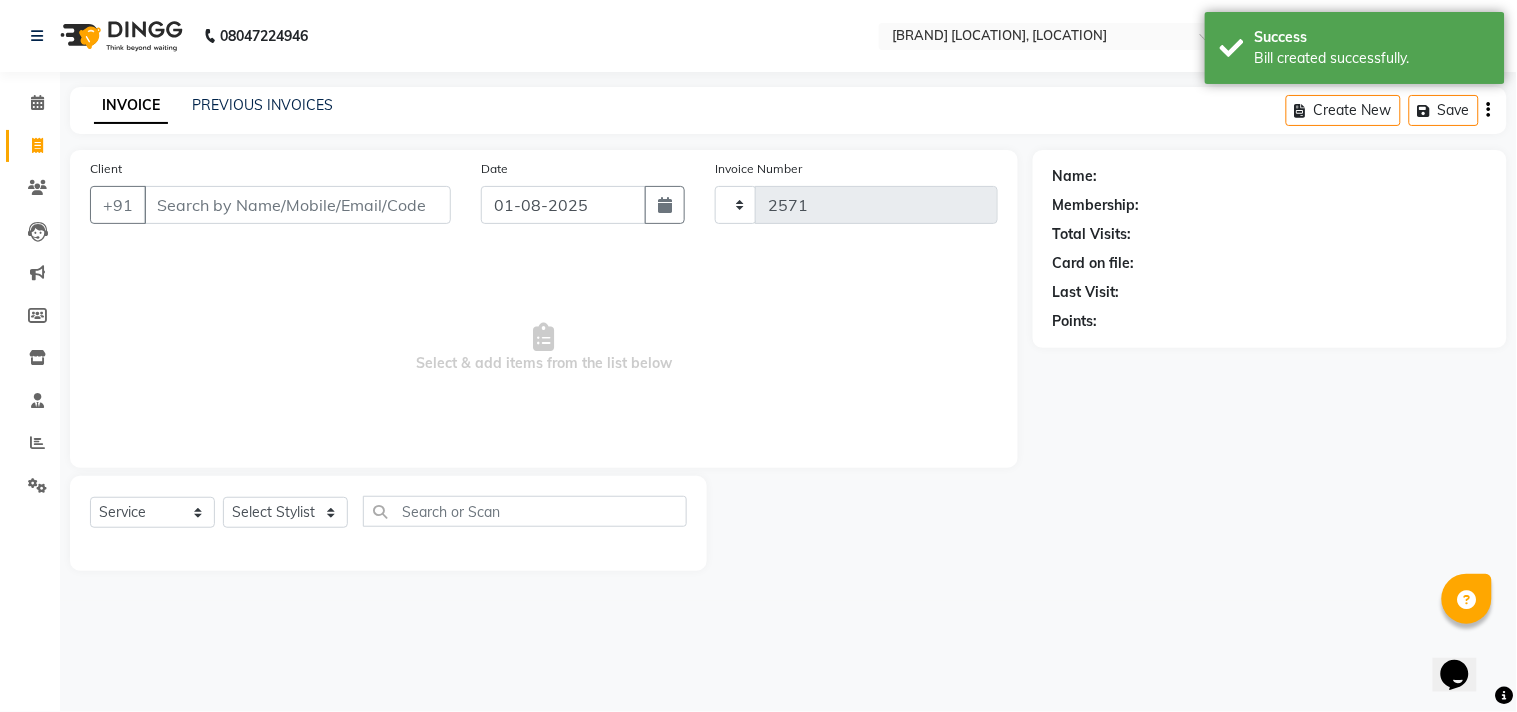 select on "8329" 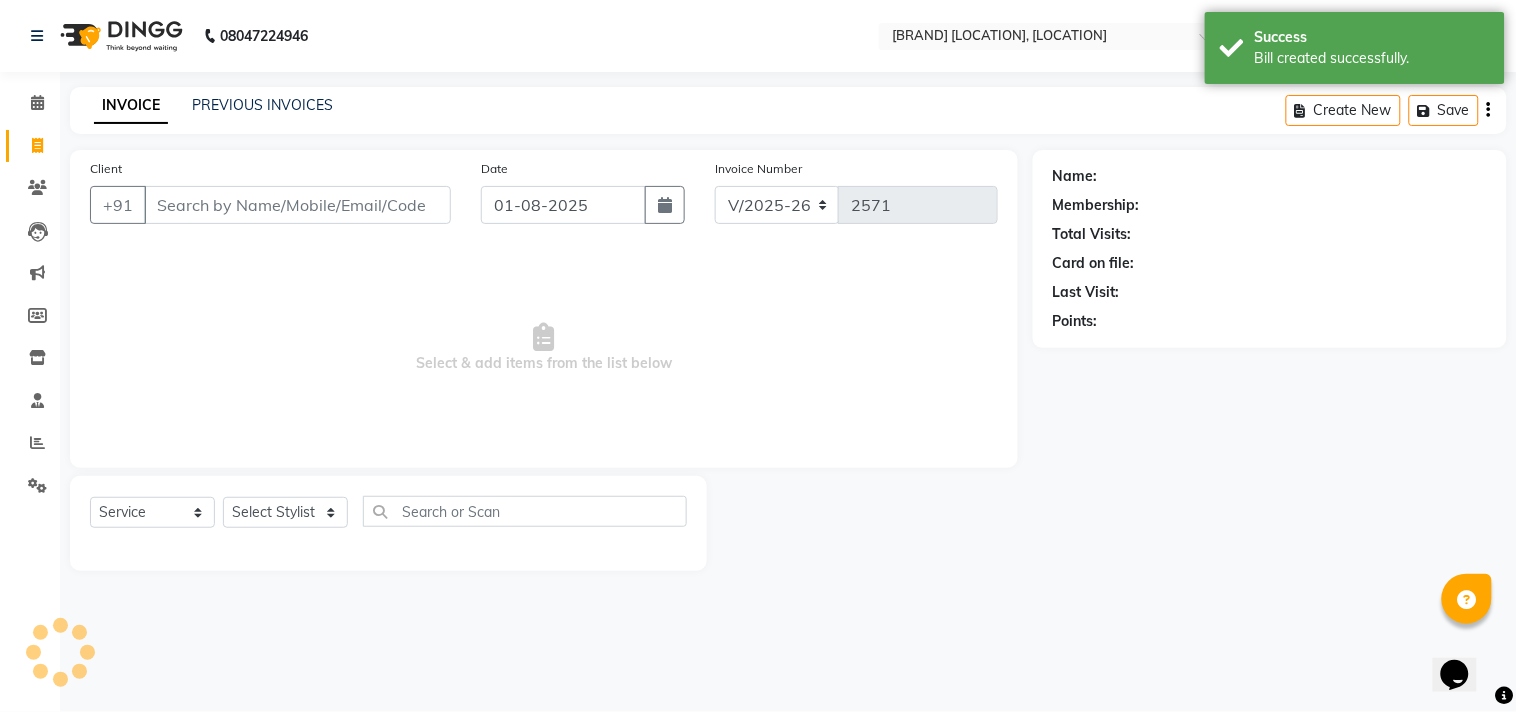 click on "Client" at bounding box center [297, 205] 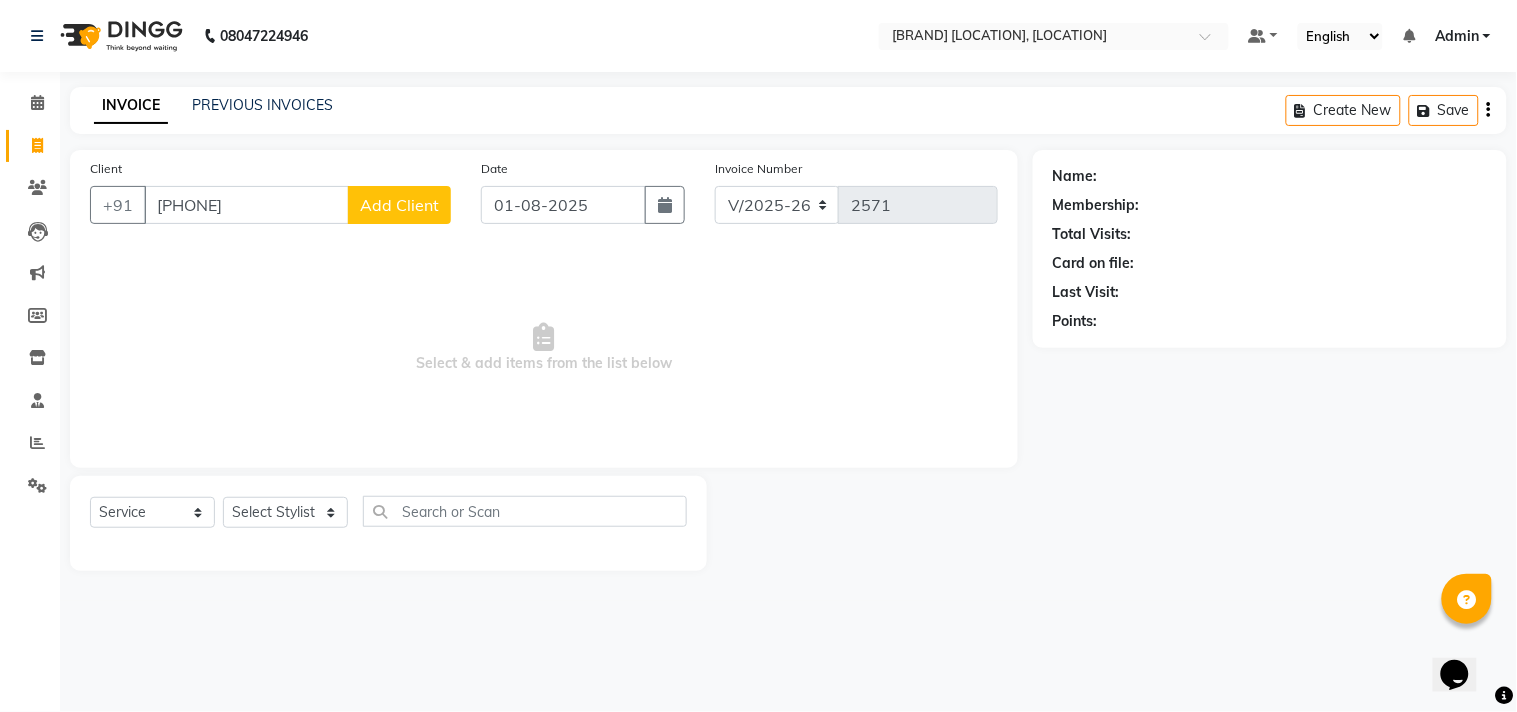 type on "[PHONE]" 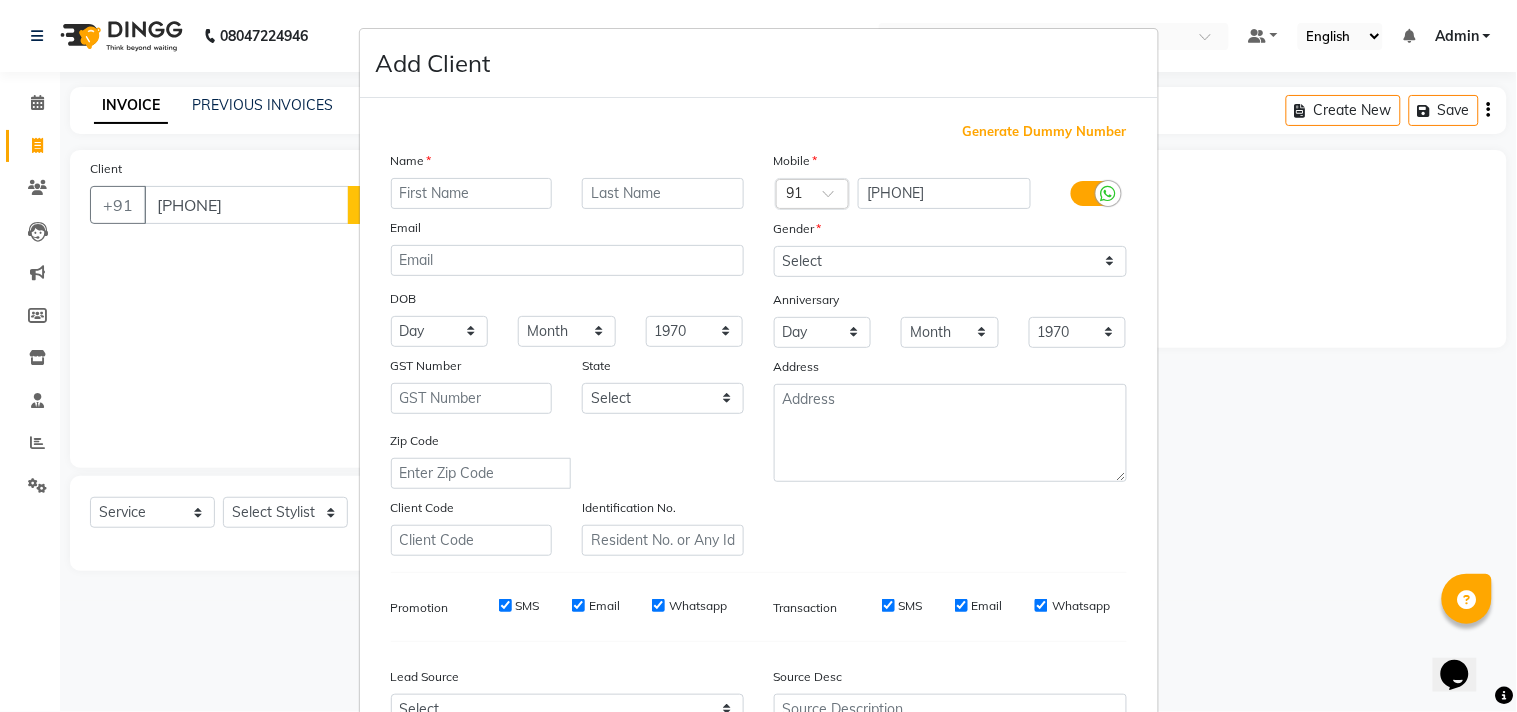 click at bounding box center [472, 193] 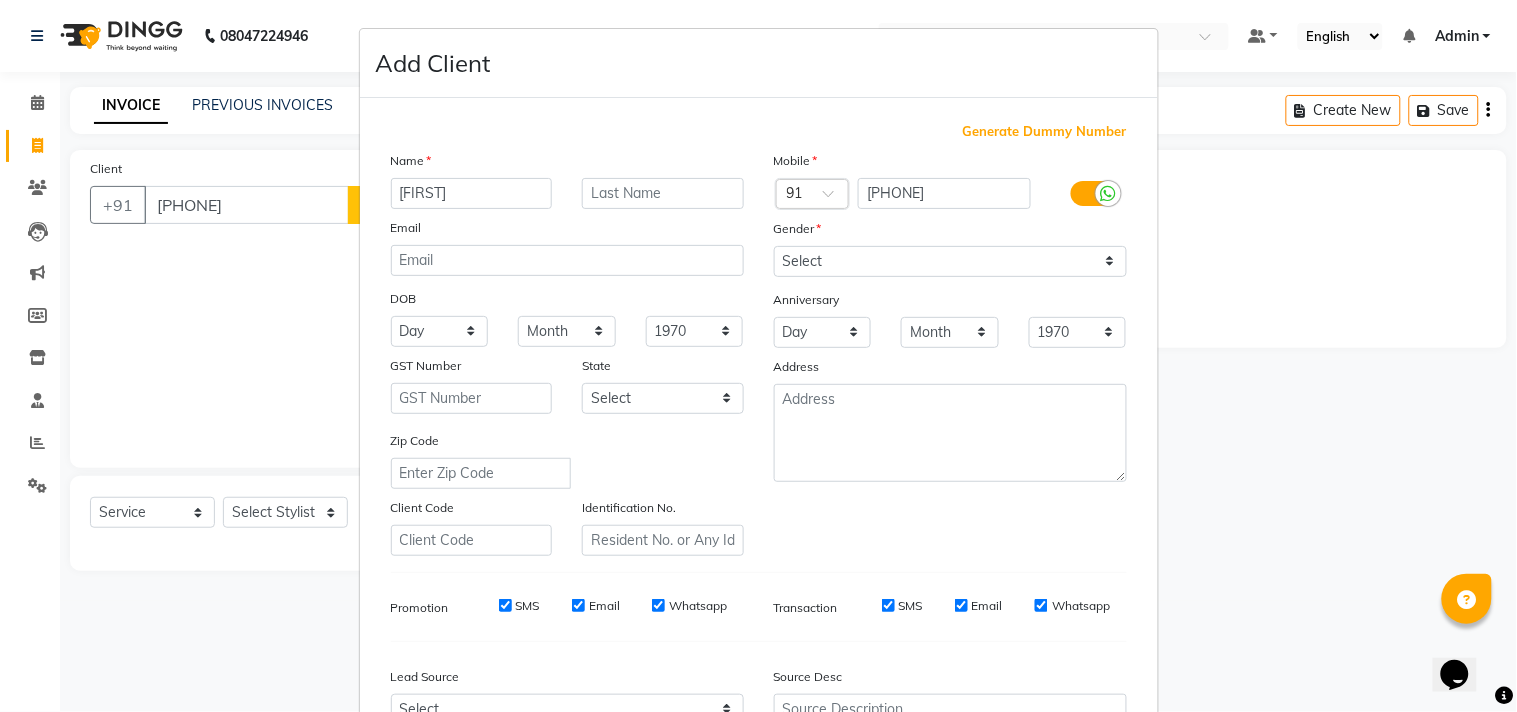 type on "[FIRST]" 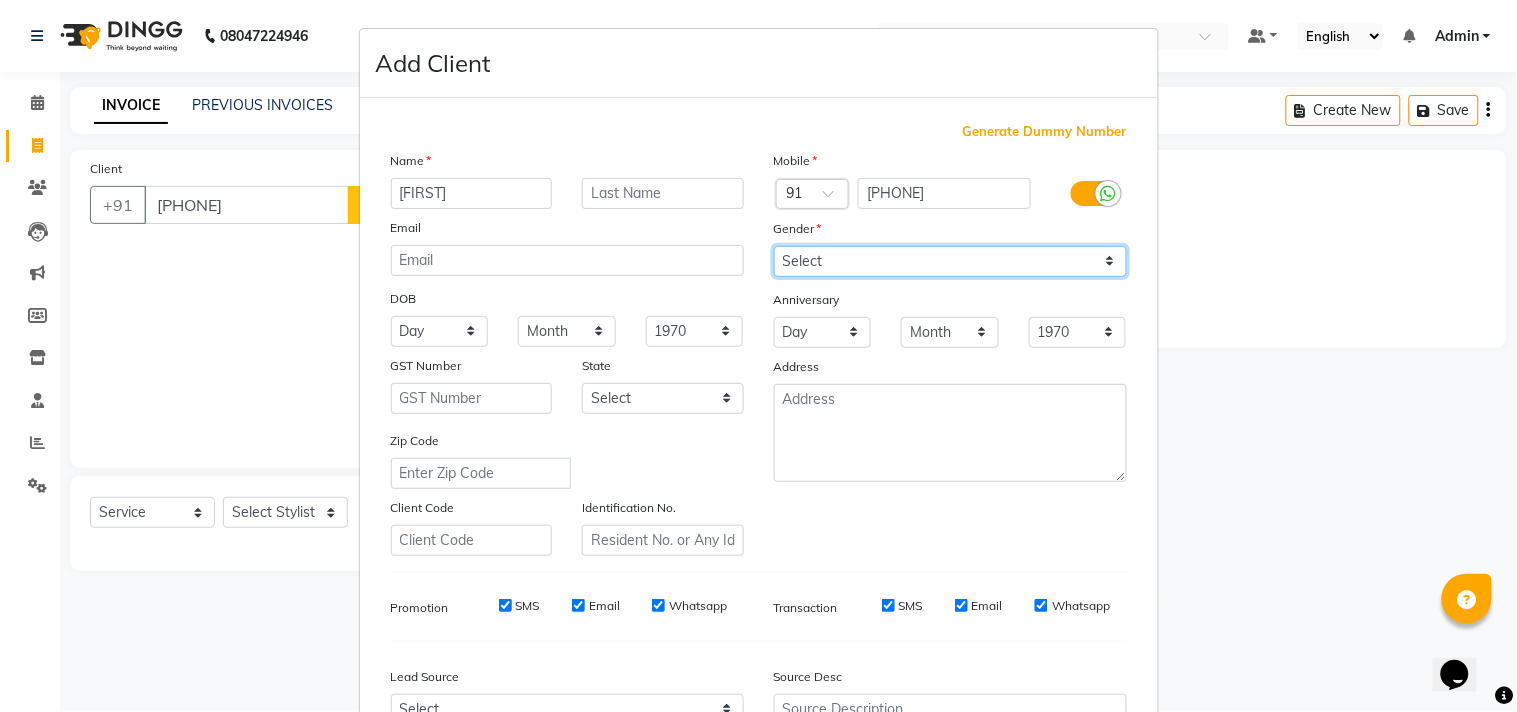 click on "Select Male Female Other Prefer Not To Say" at bounding box center (950, 261) 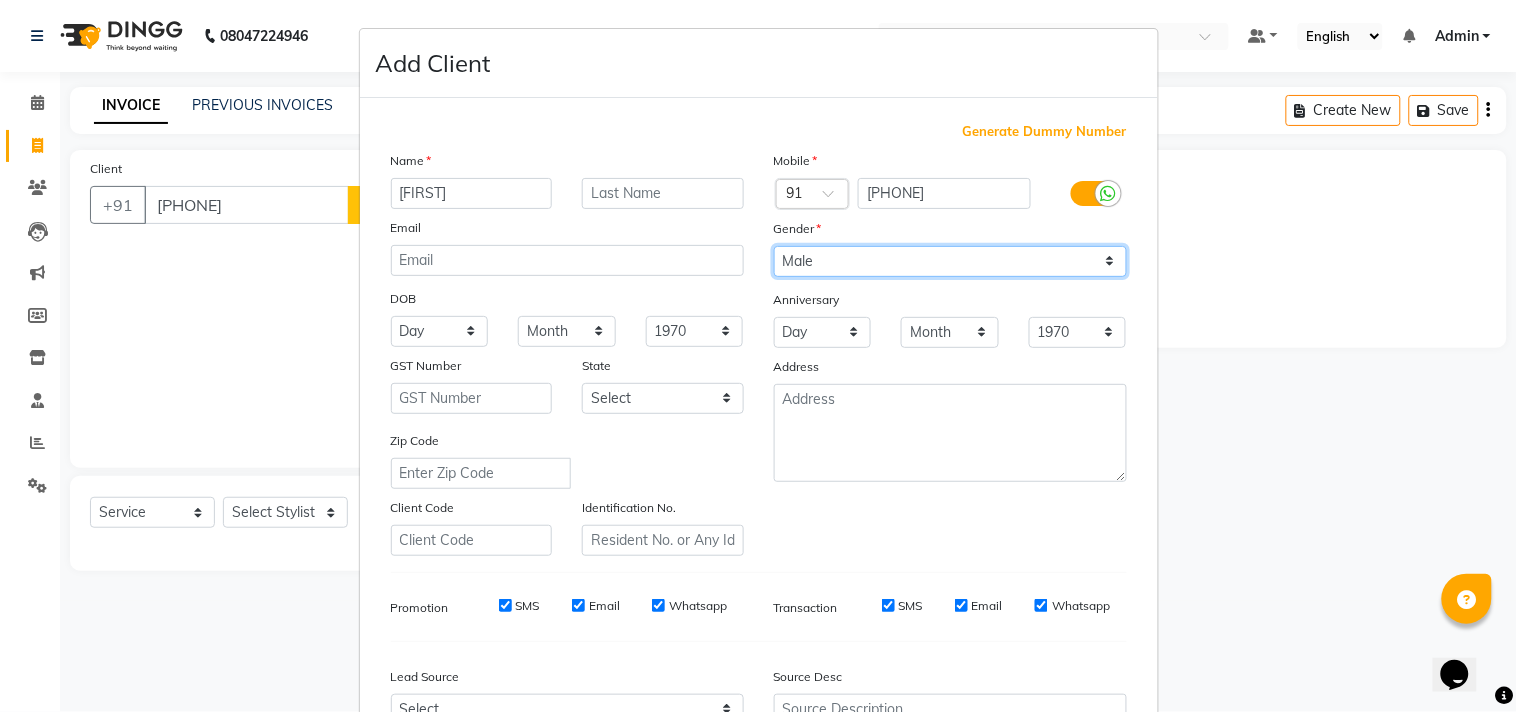 click on "Select Male Female Other Prefer Not To Say" at bounding box center (950, 261) 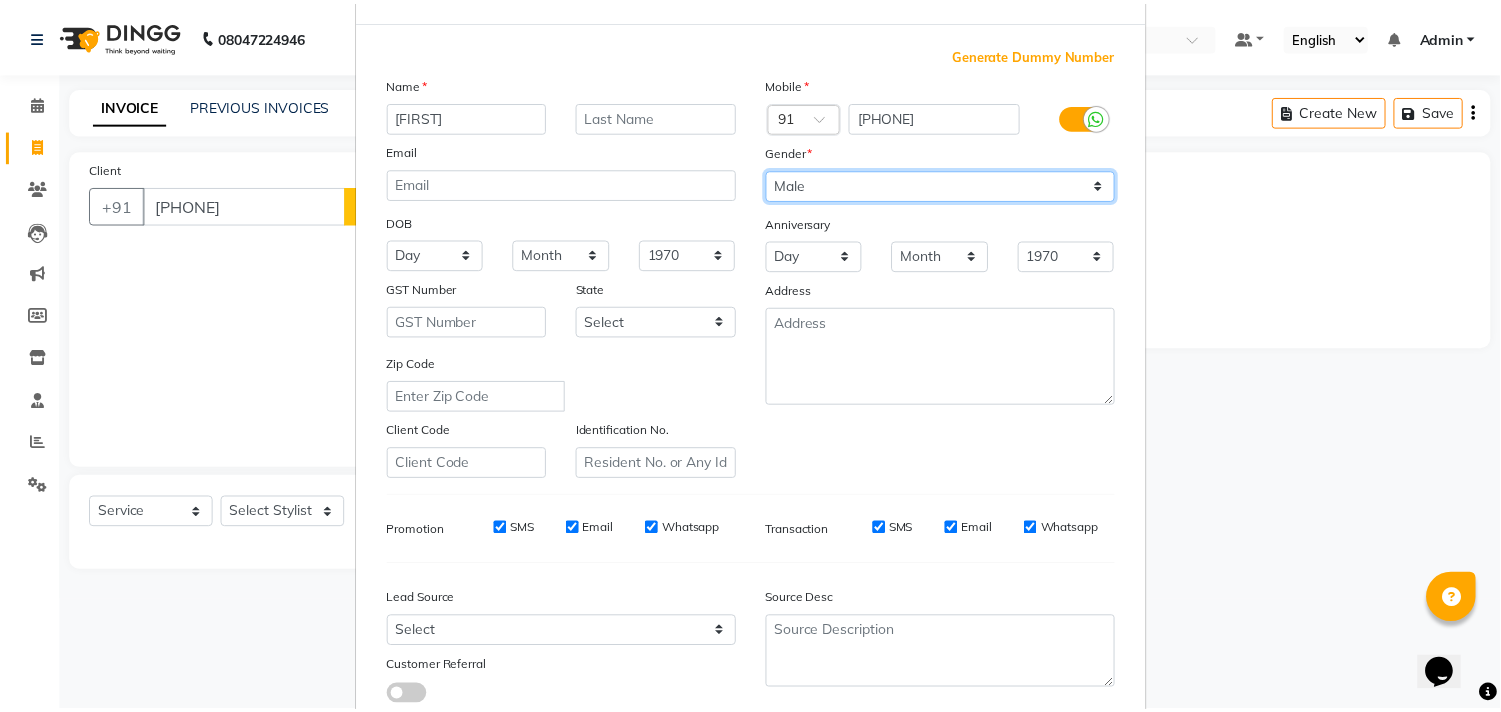 scroll, scrollTop: 212, scrollLeft: 0, axis: vertical 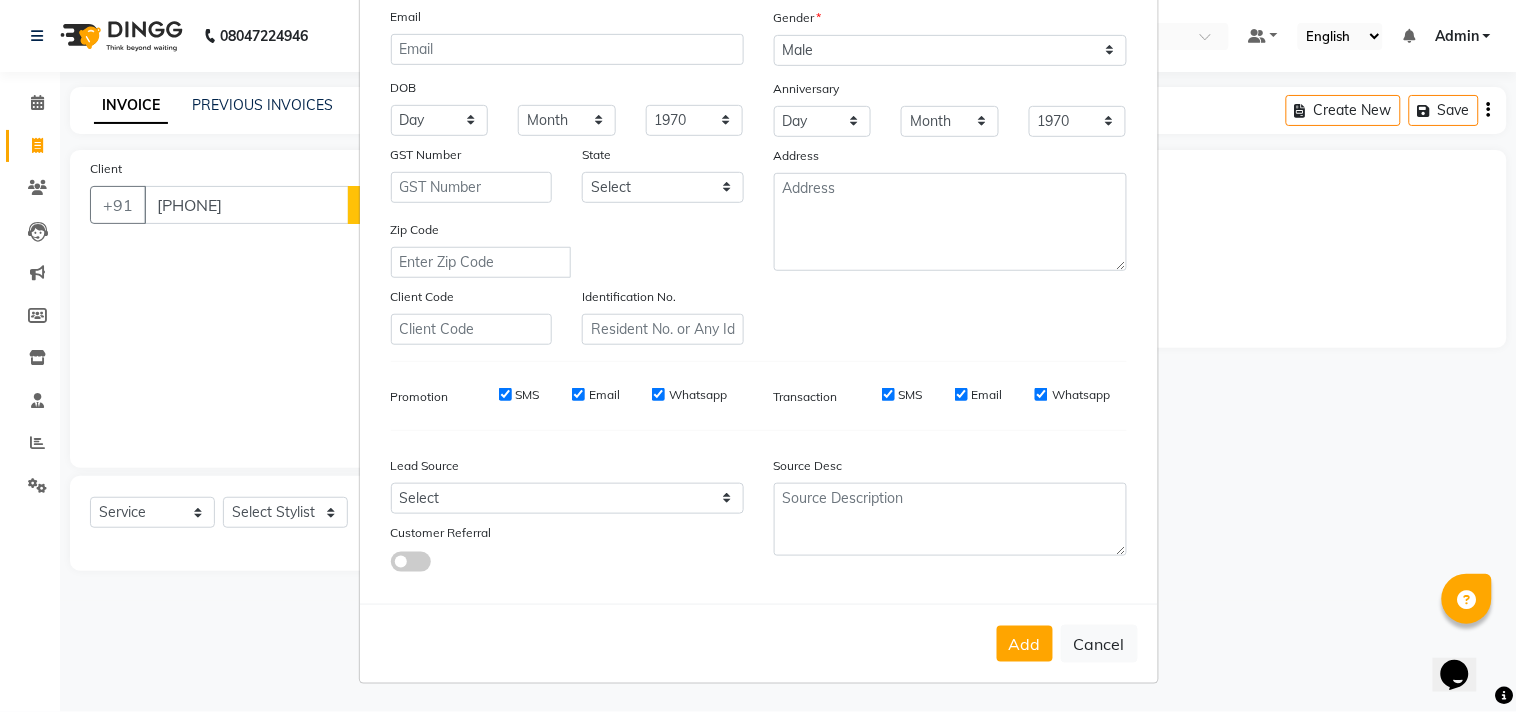 click on "Add   Cancel" at bounding box center (759, 643) 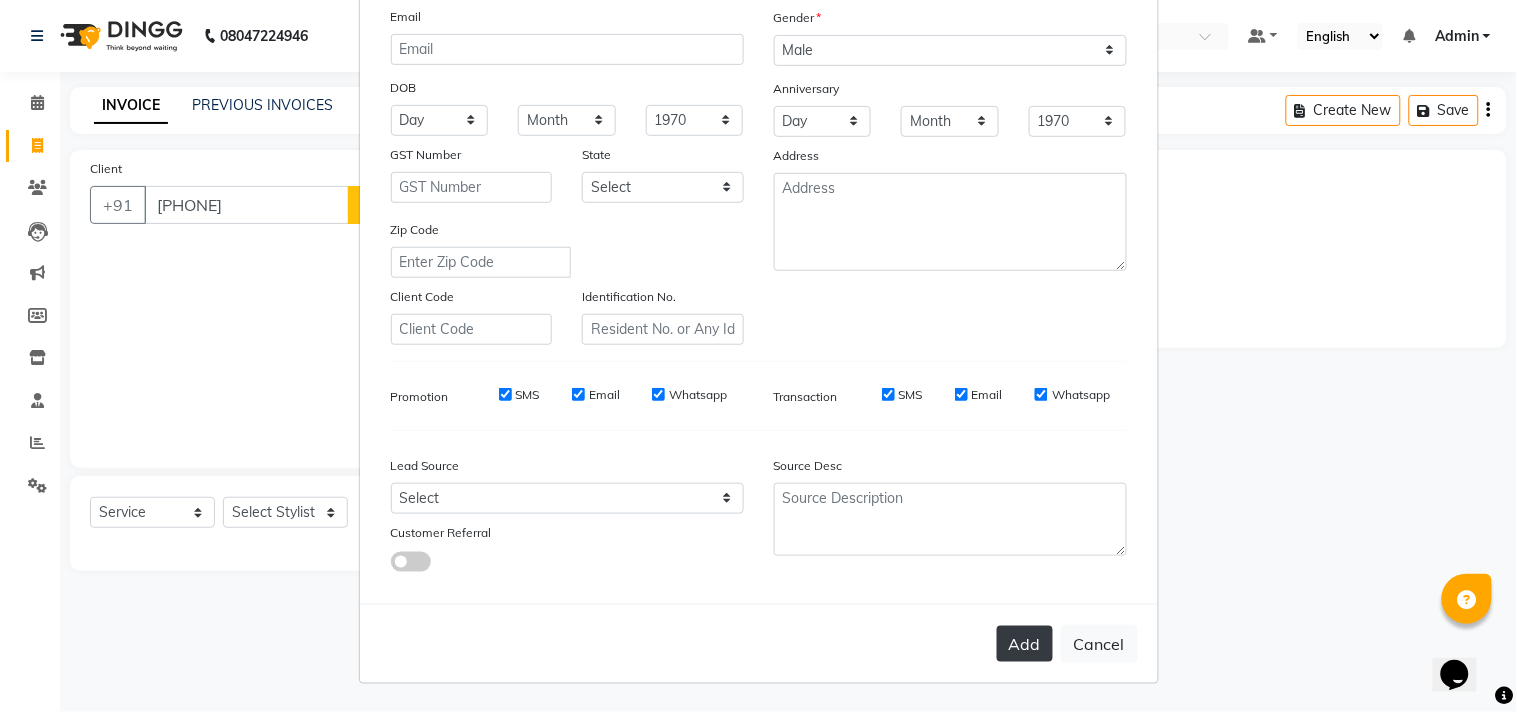 click on "Add" at bounding box center [1025, 644] 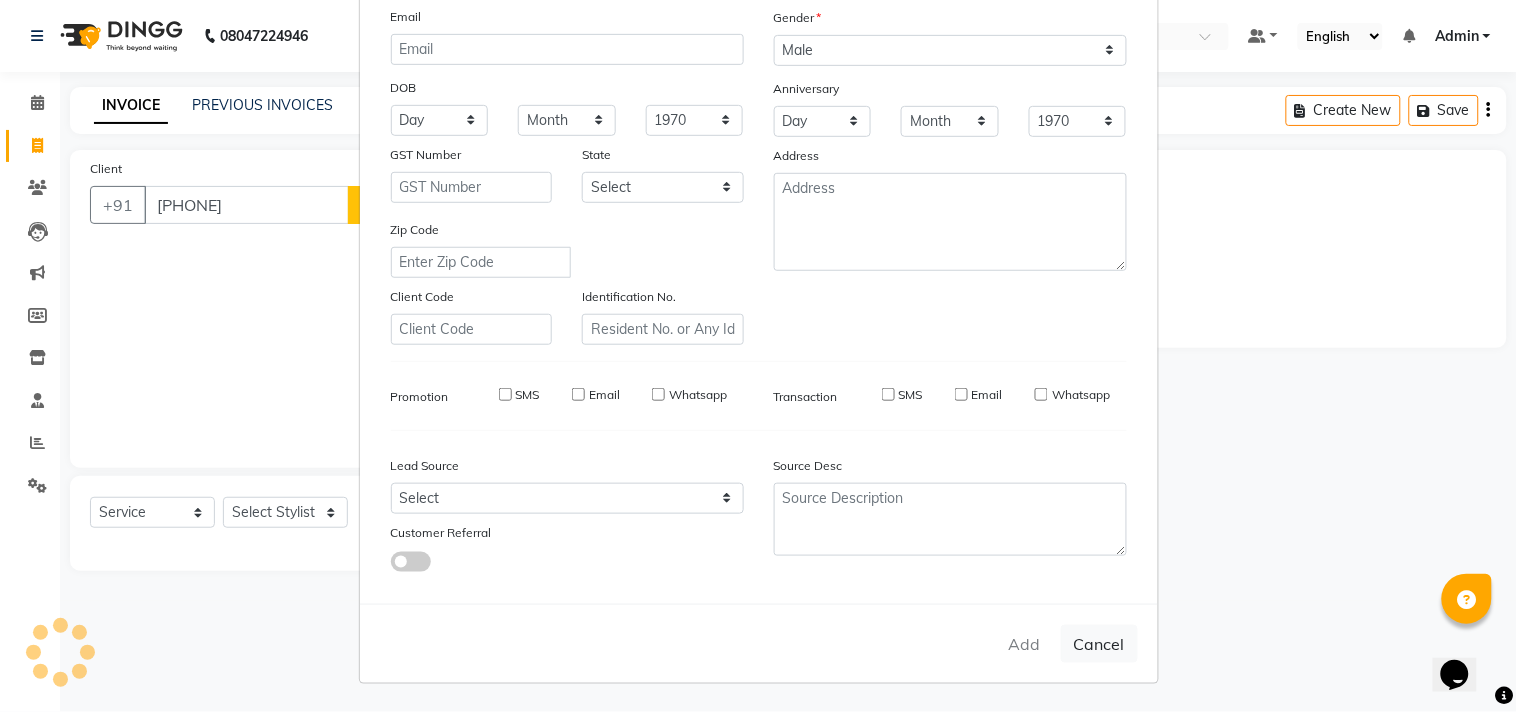 type 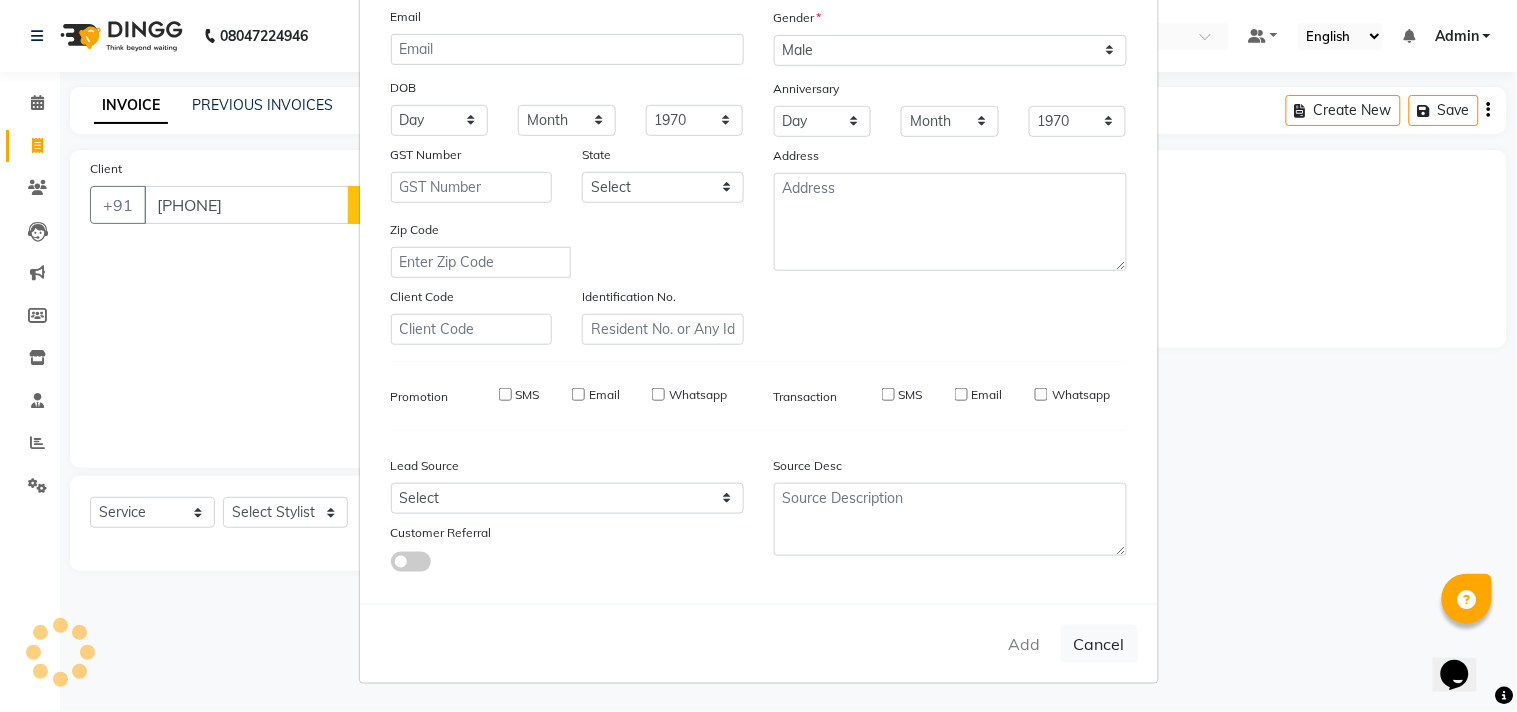 type 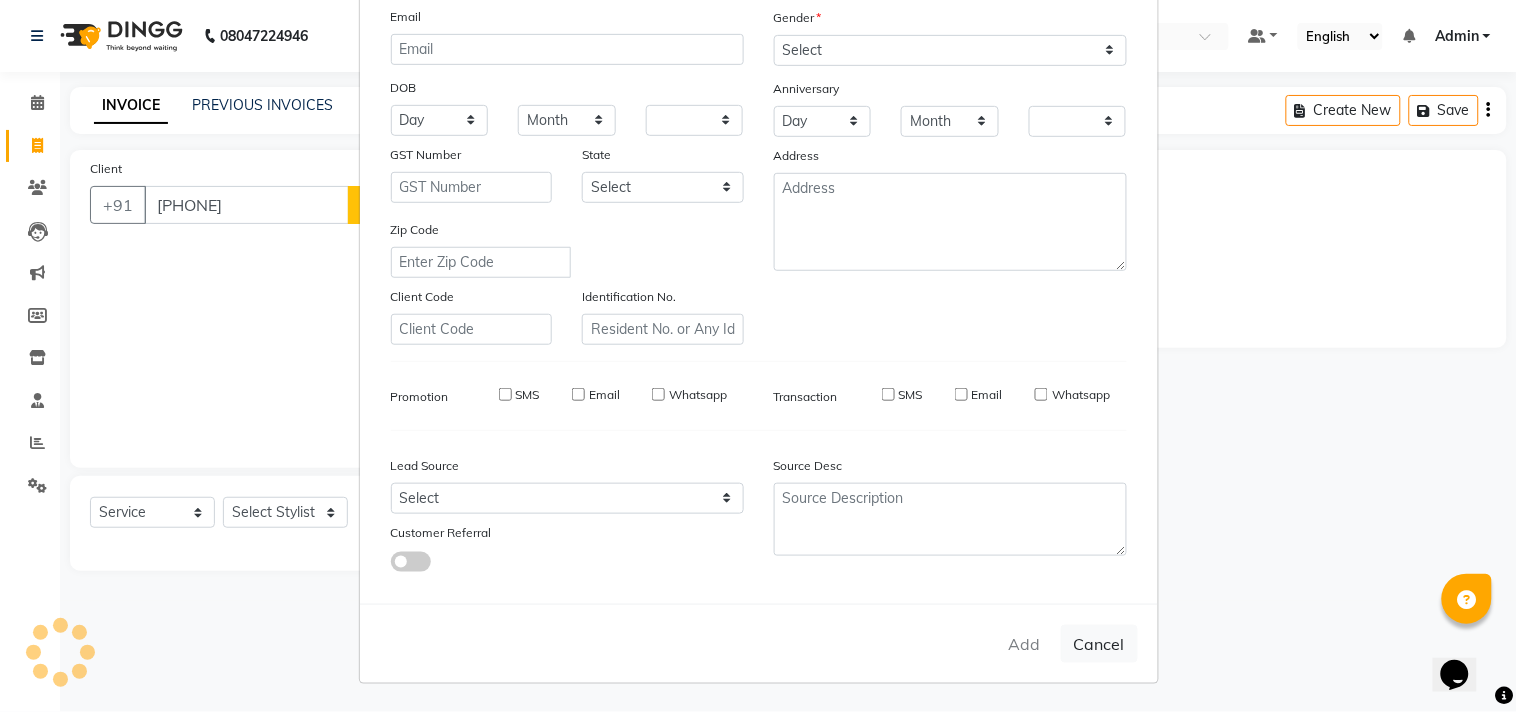 checkbox on "false" 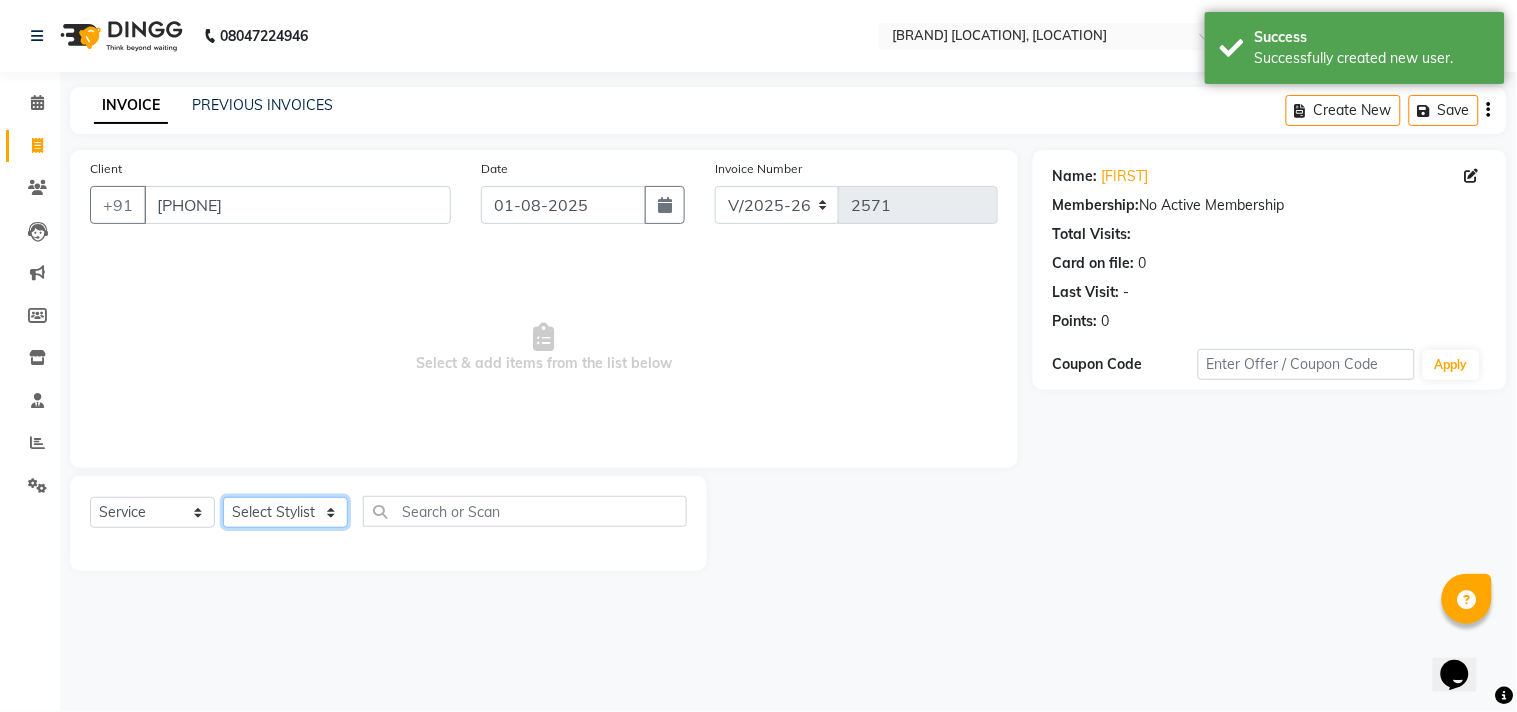 click on "Select Stylist Admin [FIRST] [LAST] [FIRST] [FIRST] [FIRST] [FIRST] [FIRST] [FIRST] [FIRST] [FIRST]" 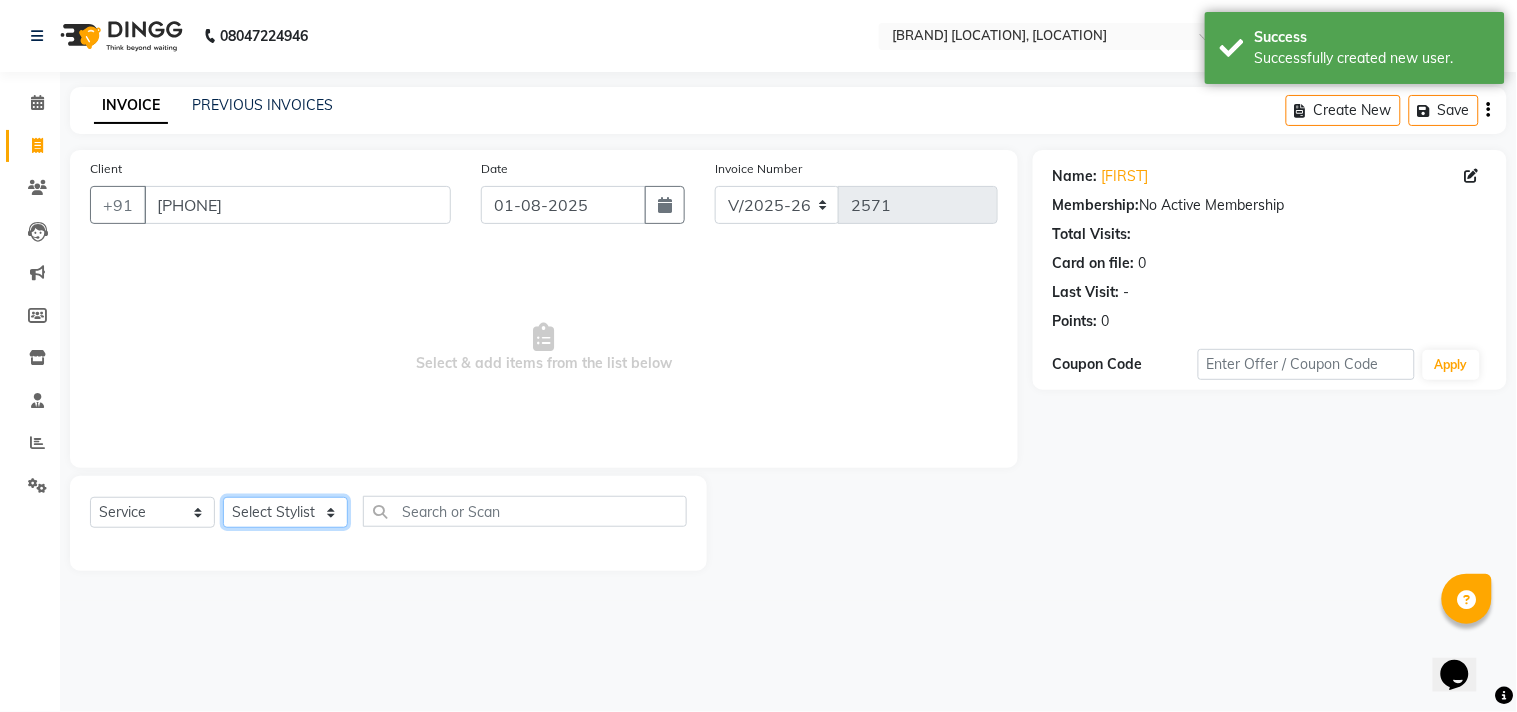 select on "85801" 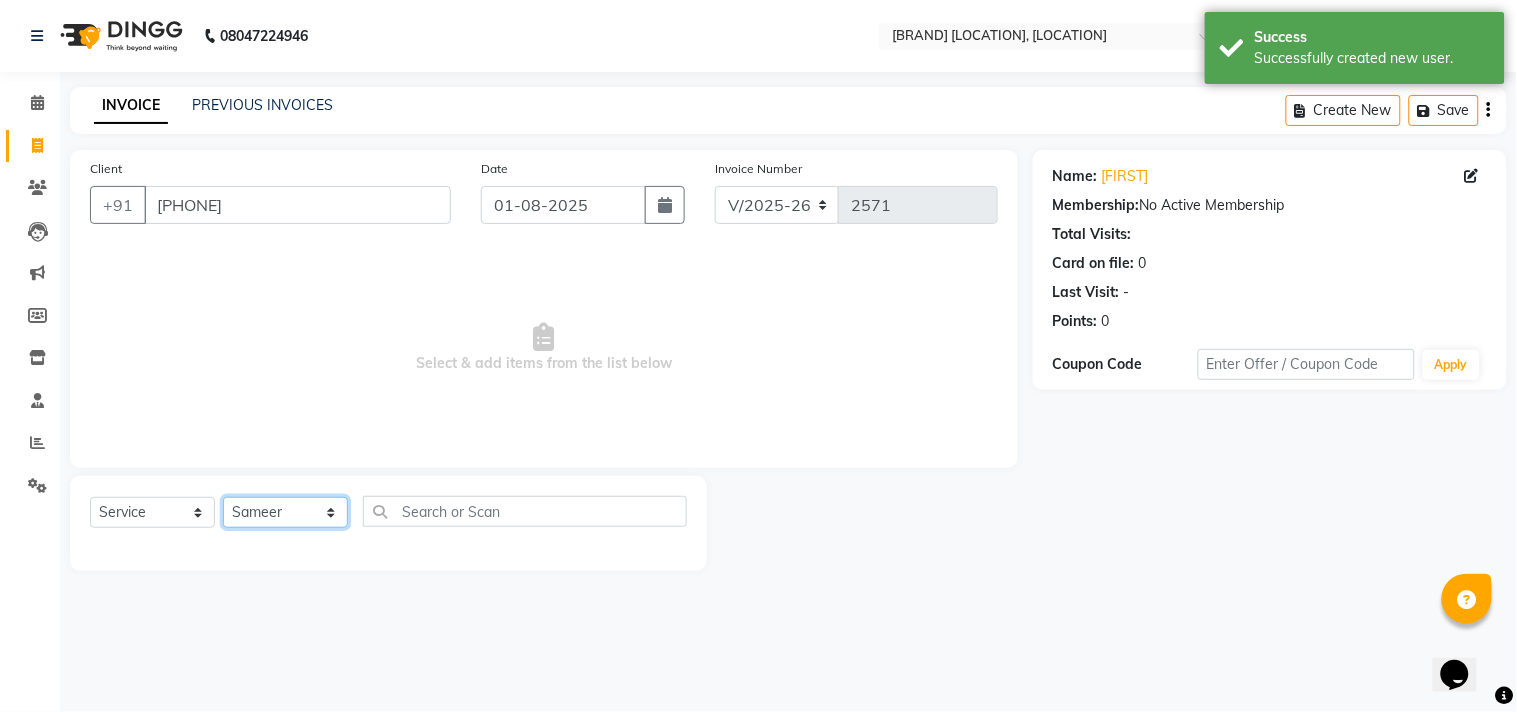 click on "Select Stylist Admin [FIRST] [LAST] [FIRST] [FIRST] [FIRST] [FIRST] [FIRST] [FIRST] [FIRST] [FIRST]" 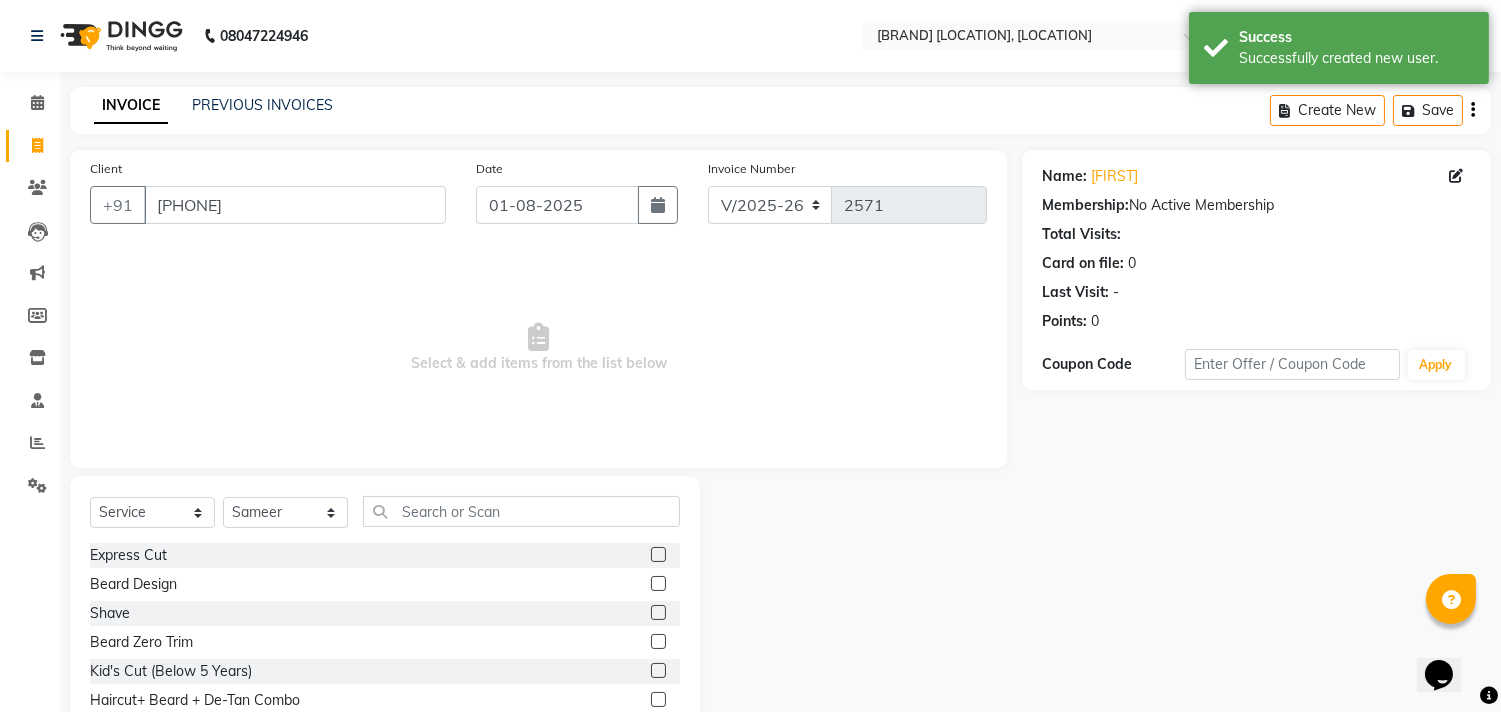 click 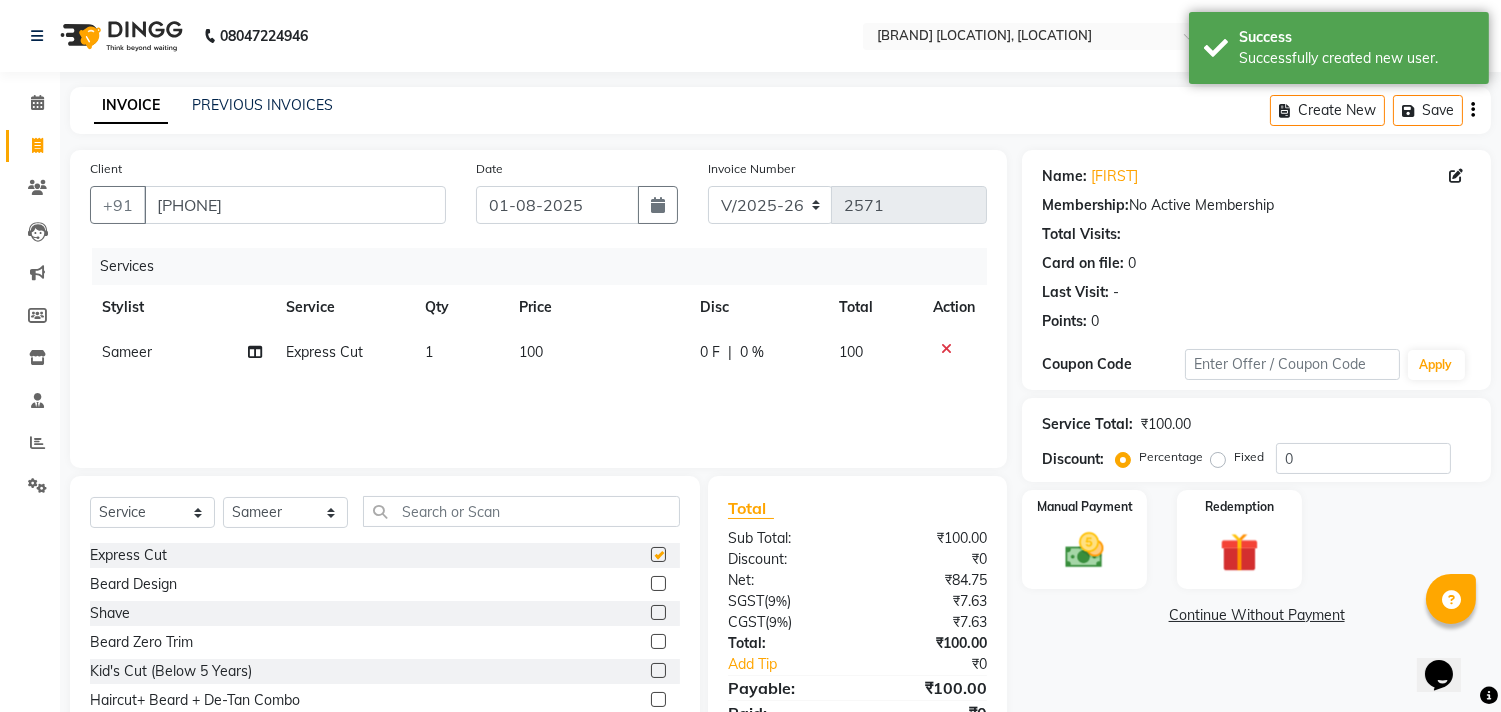 checkbox on "false" 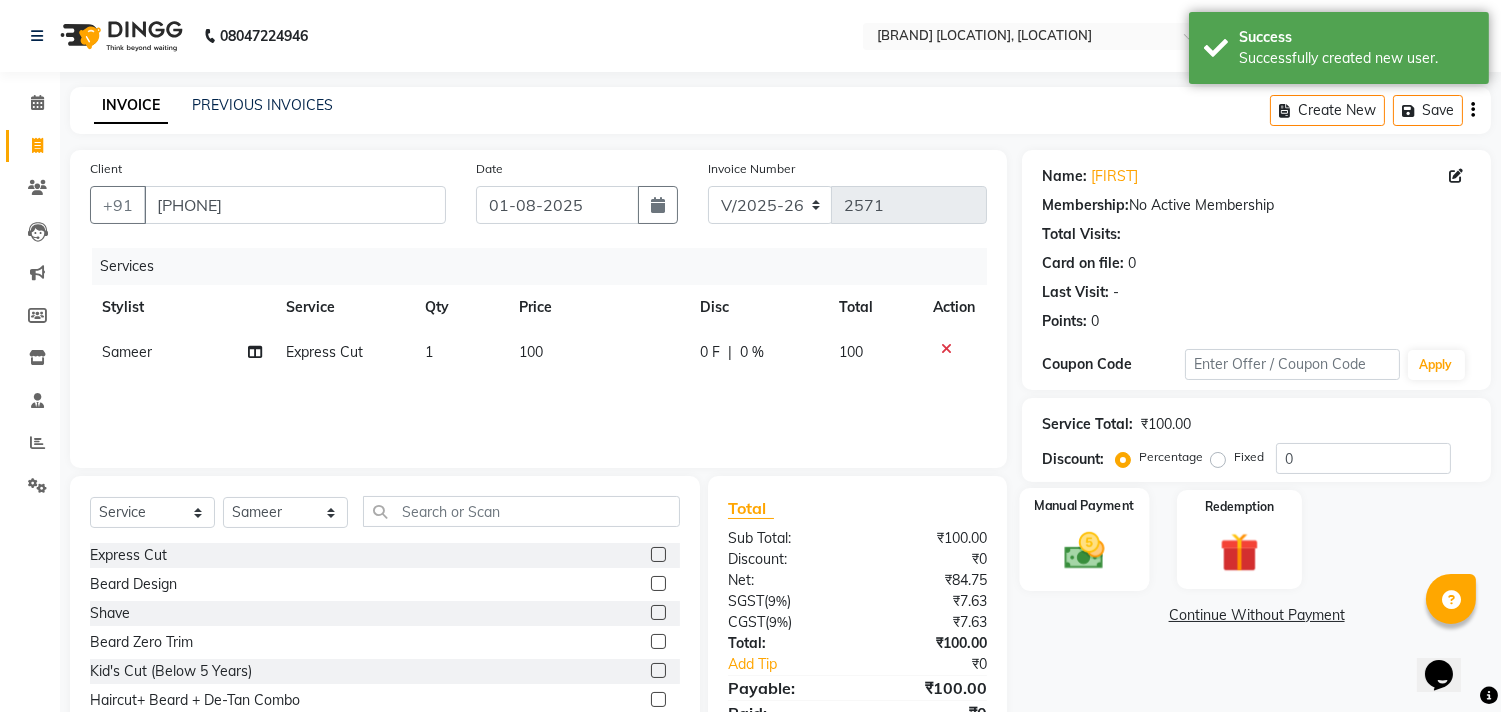 click 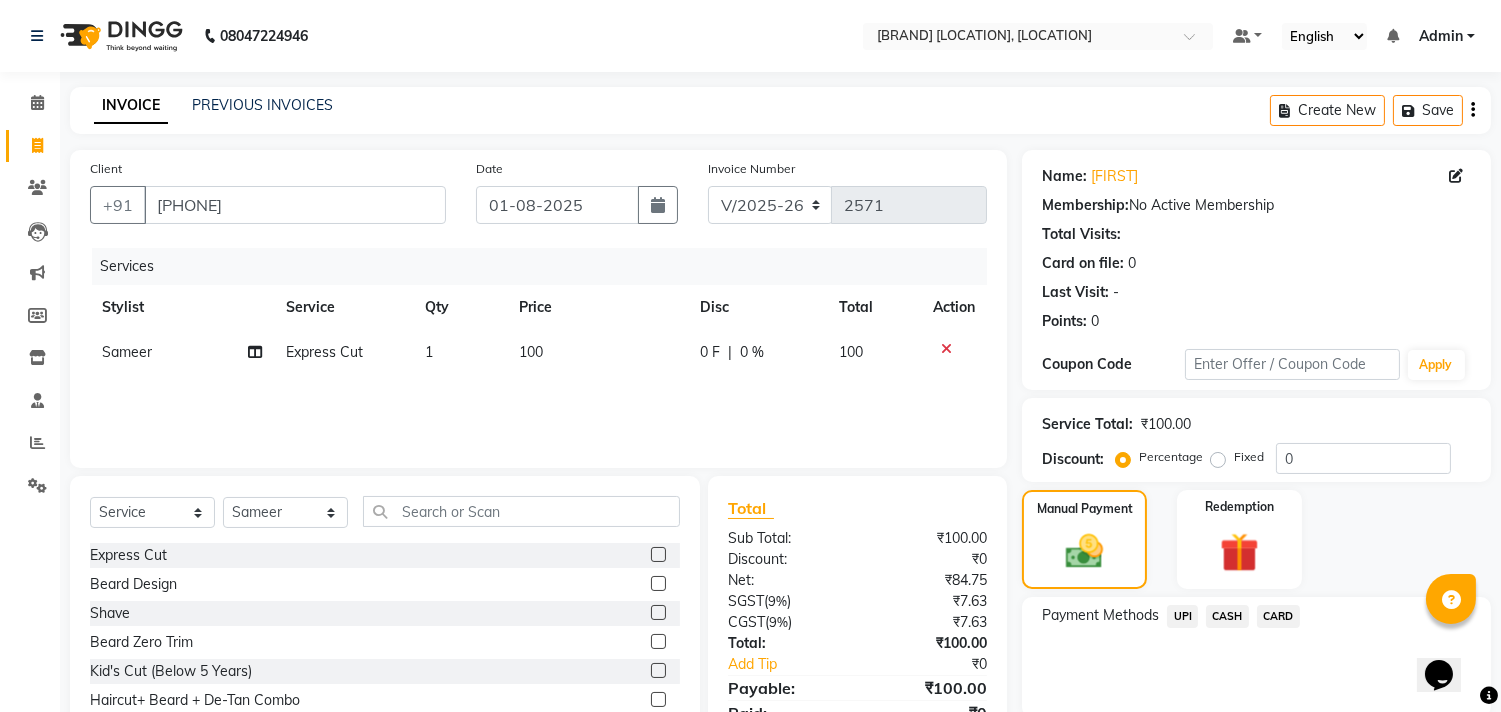 click on "CASH" 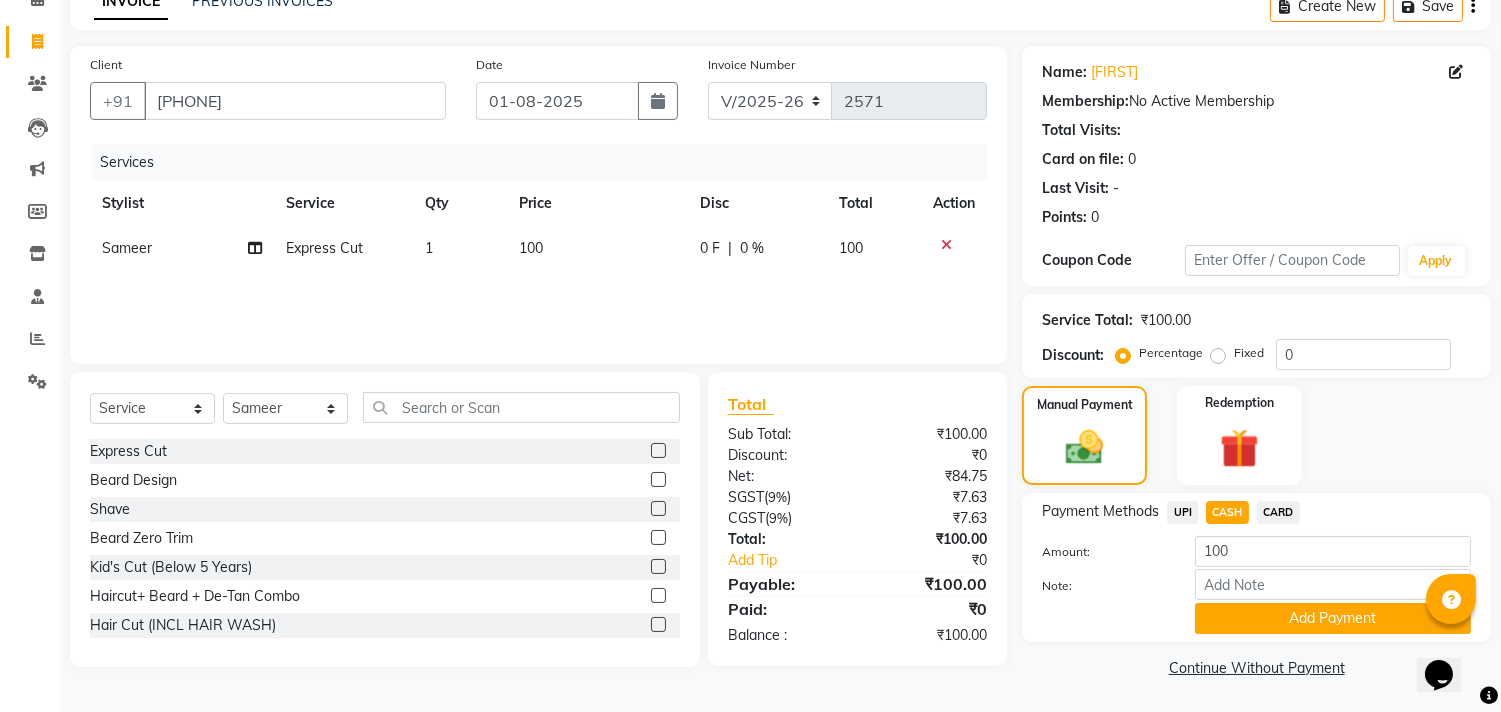 click on "Add Payment" 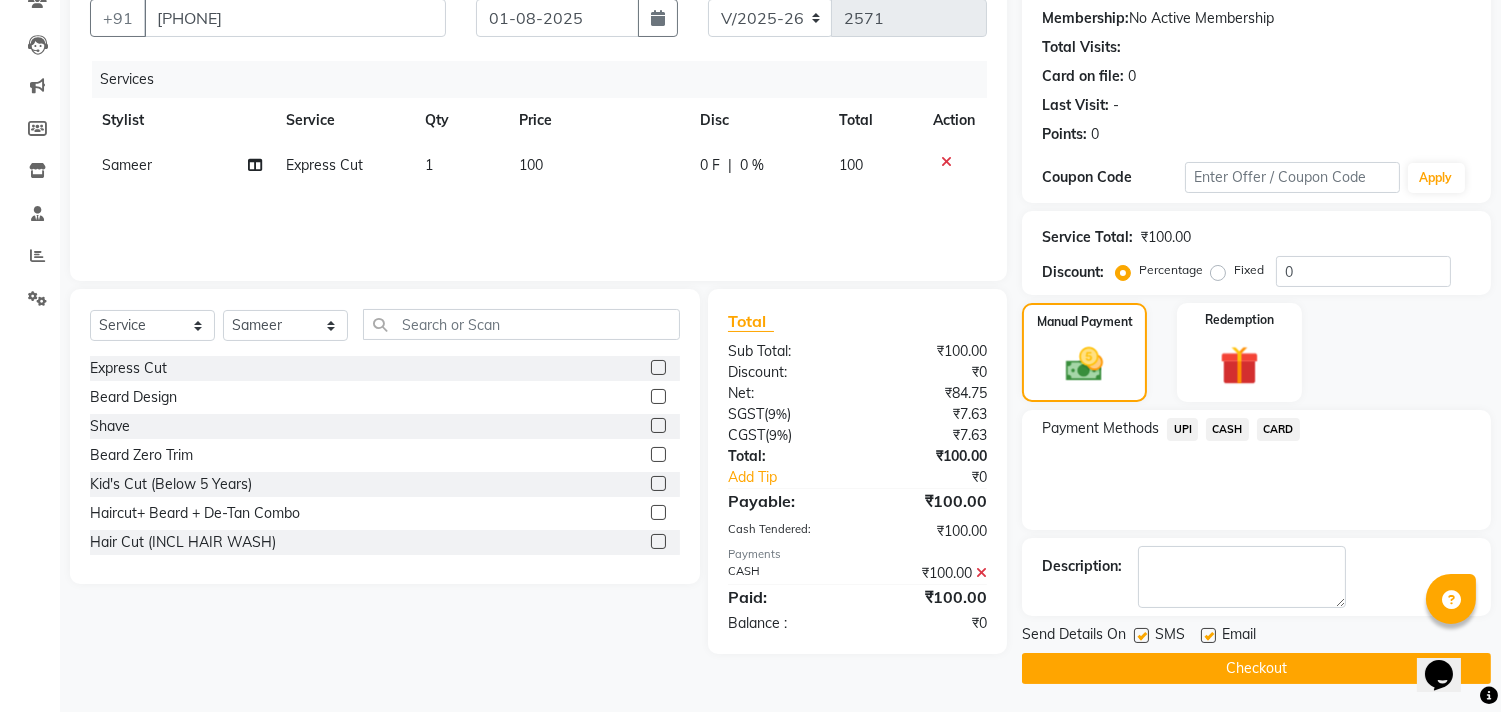 click on "Checkout" 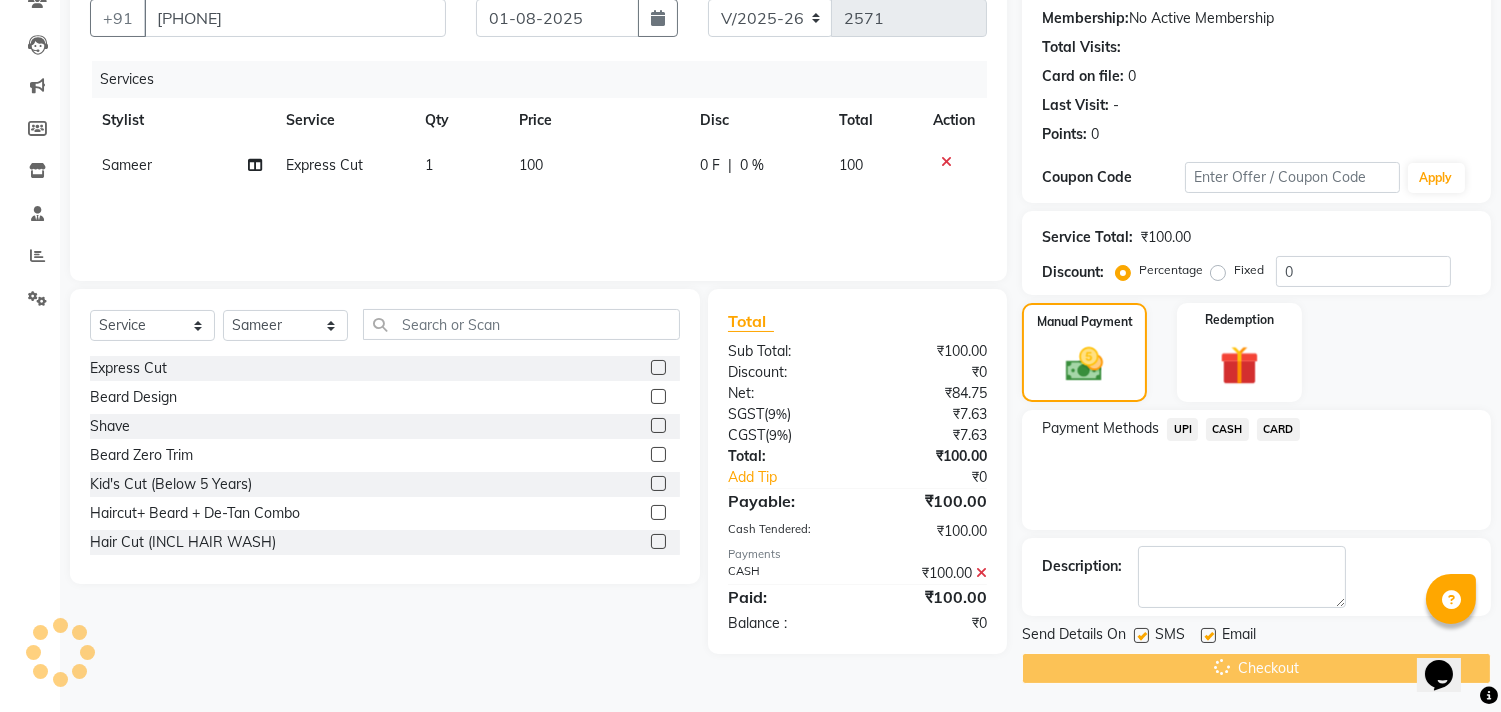 scroll, scrollTop: 102, scrollLeft: 0, axis: vertical 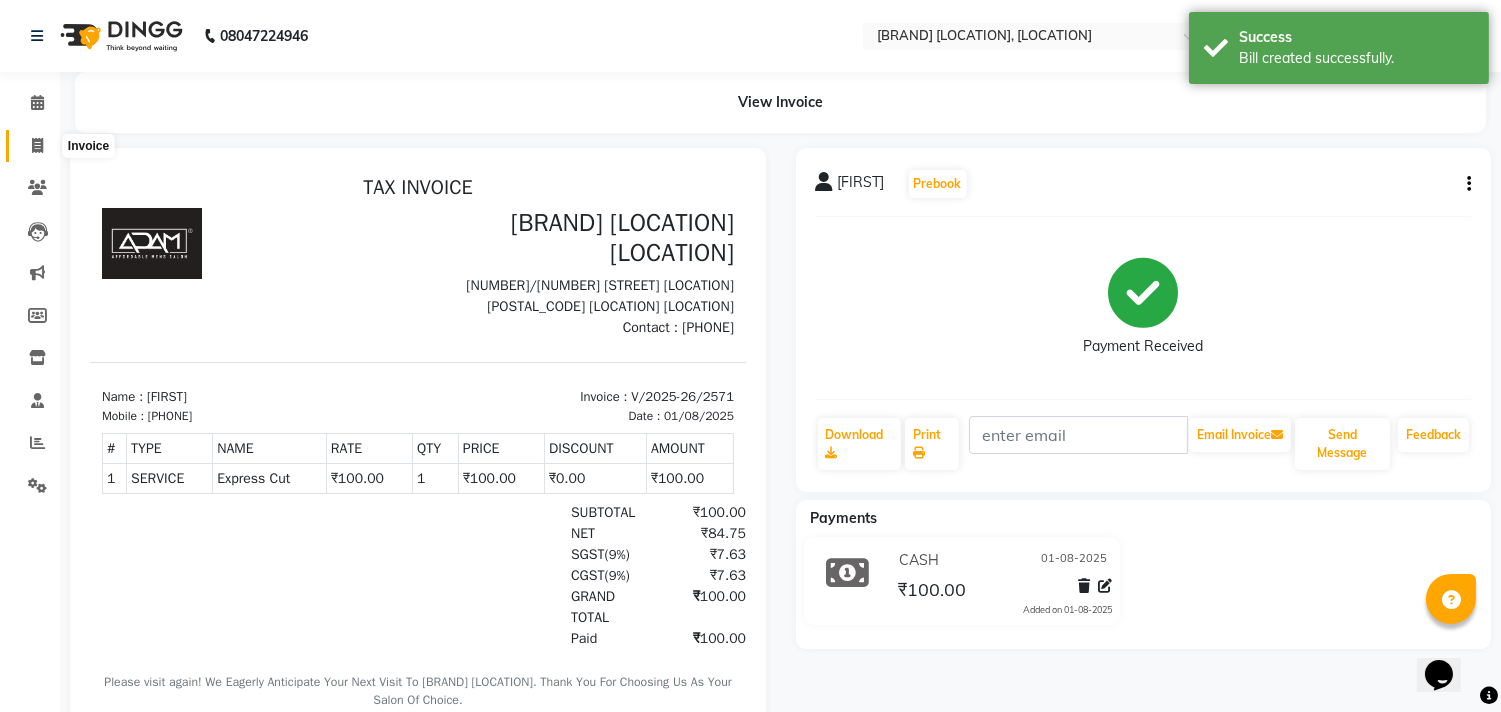 click 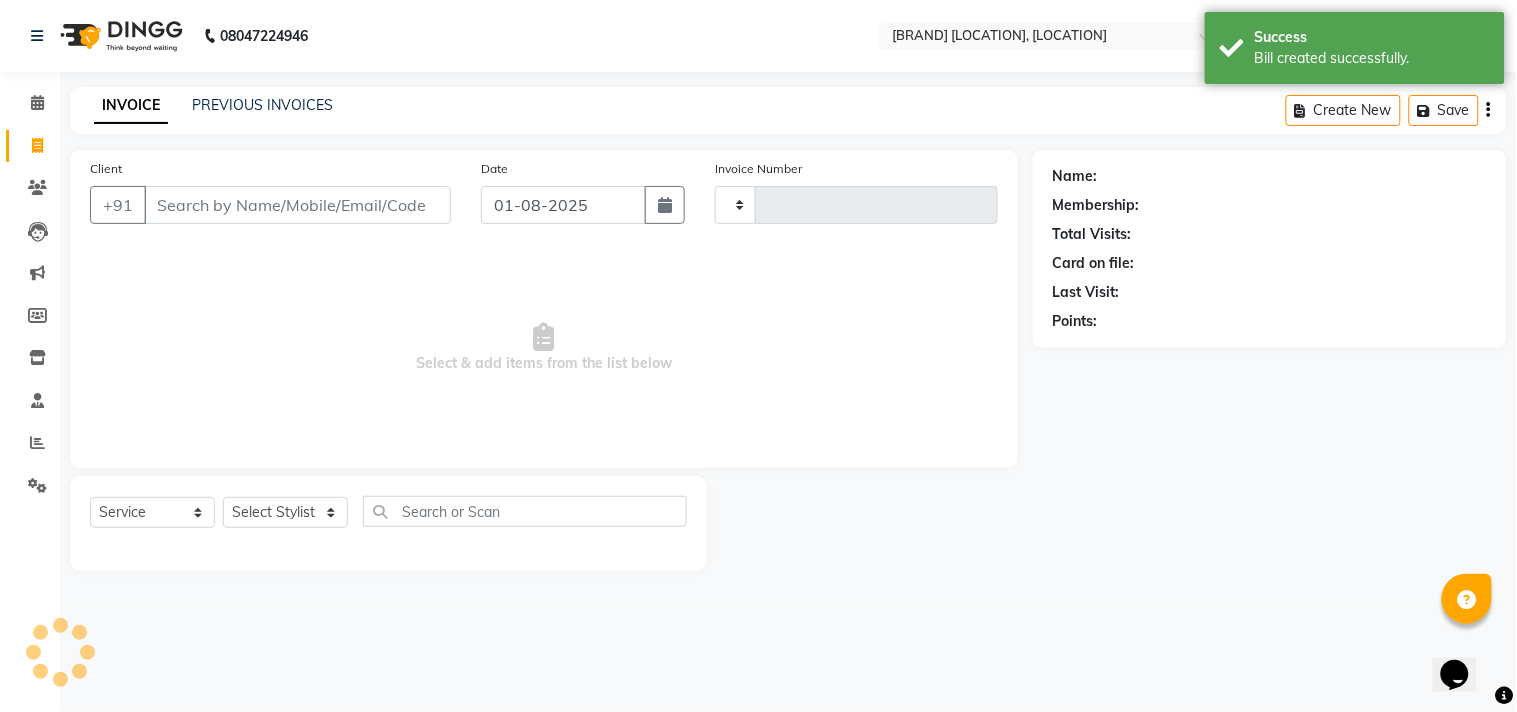 type on "2572" 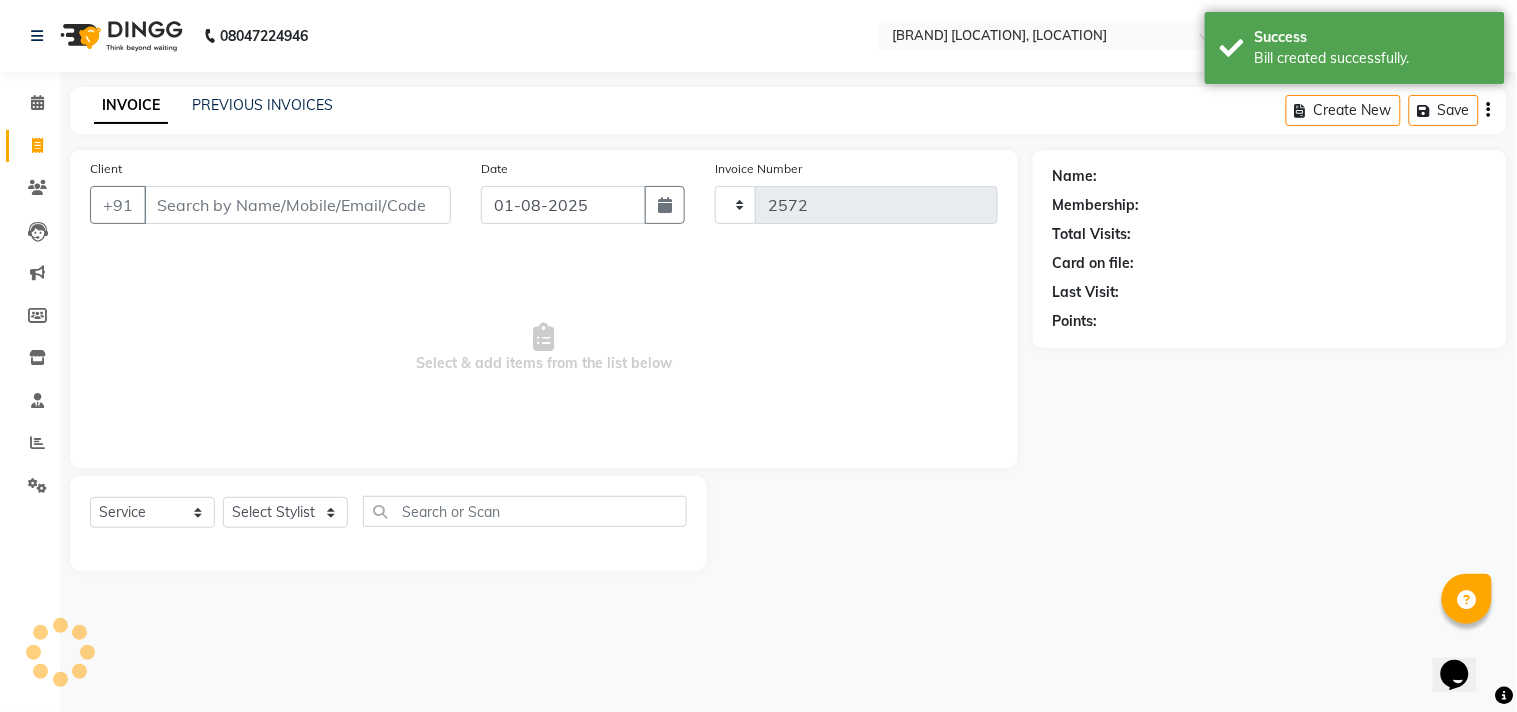 select on "8329" 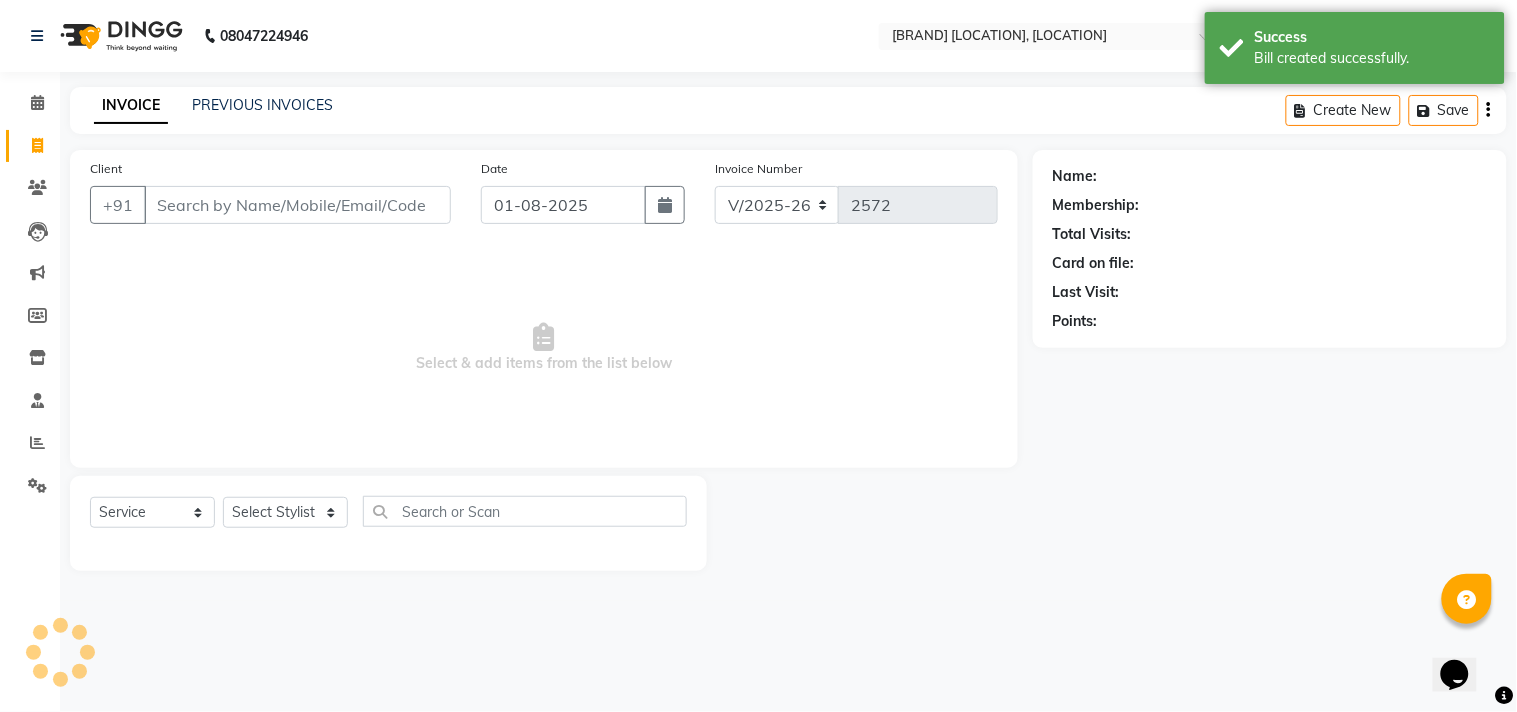 click on "Client" at bounding box center [297, 205] 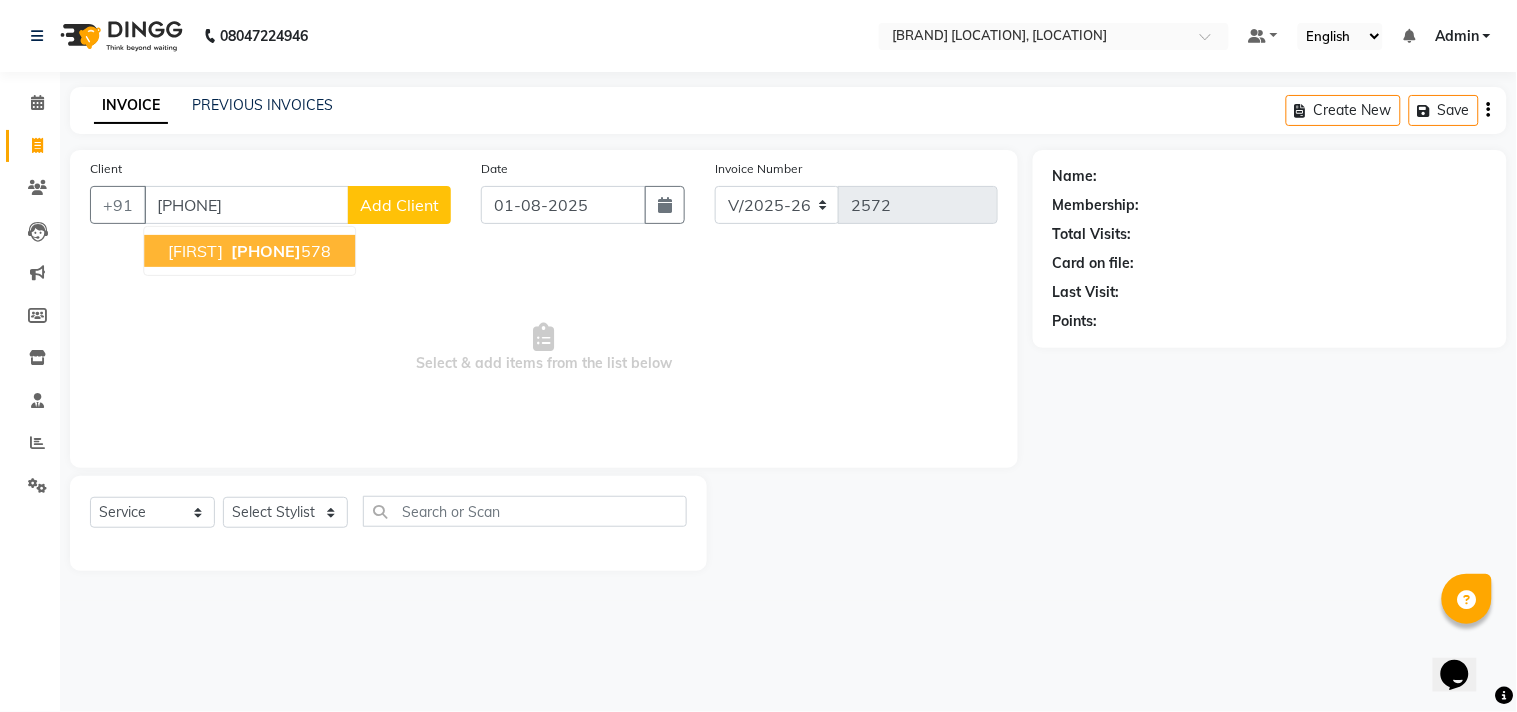 click on "[PHONE]" at bounding box center [266, 251] 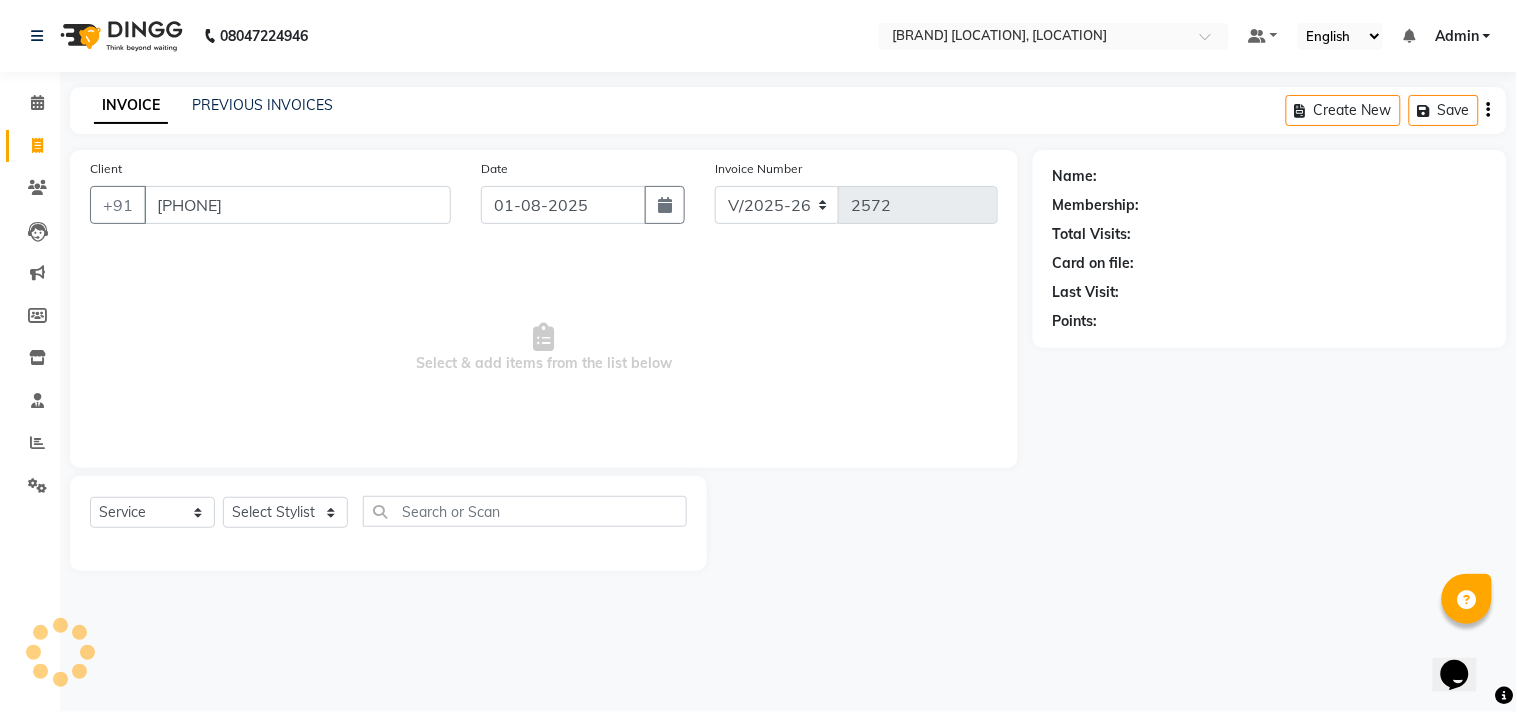 type on "[PHONE]" 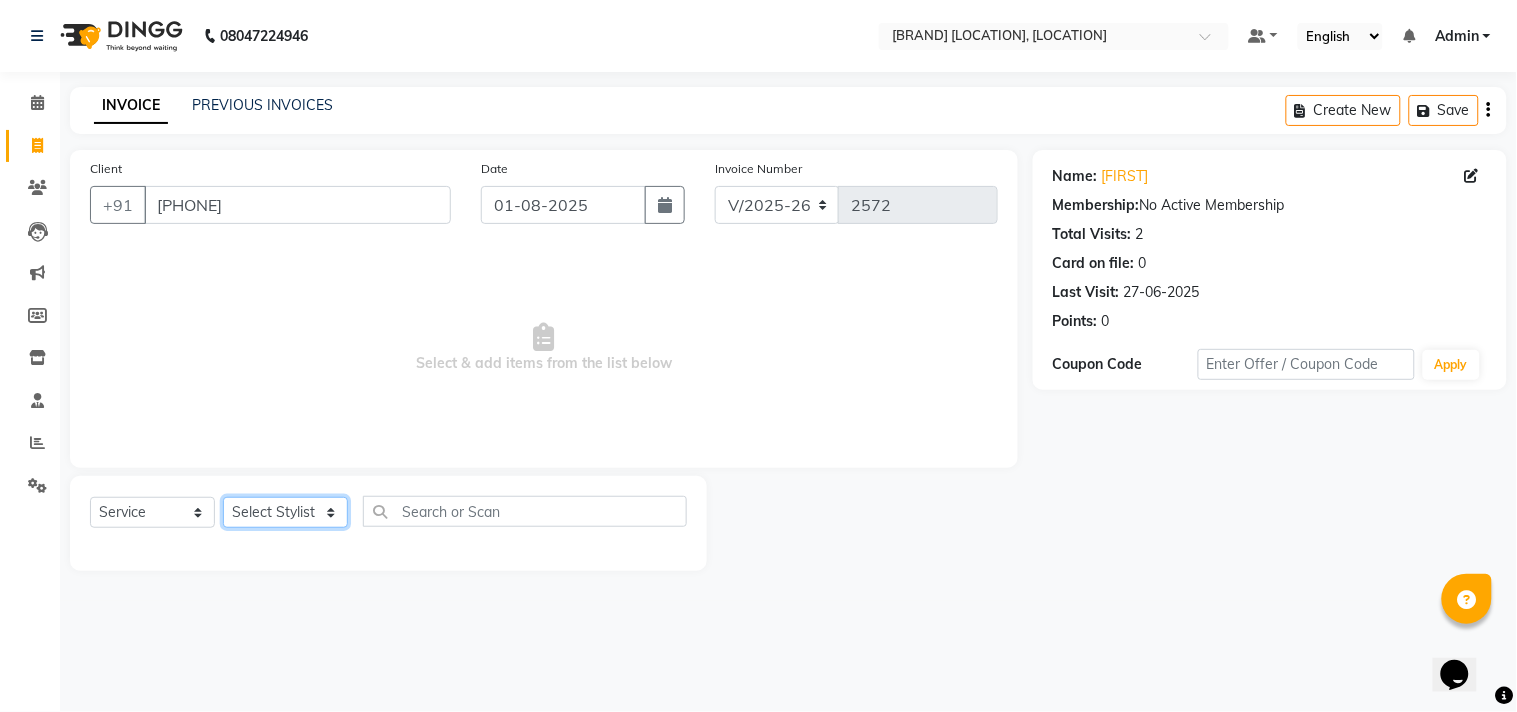 click on "Select Stylist Admin [FIRST] [LAST] [FIRST] [FIRST] [FIRST] [FIRST] [FIRST] [FIRST] [FIRST] [FIRST]" 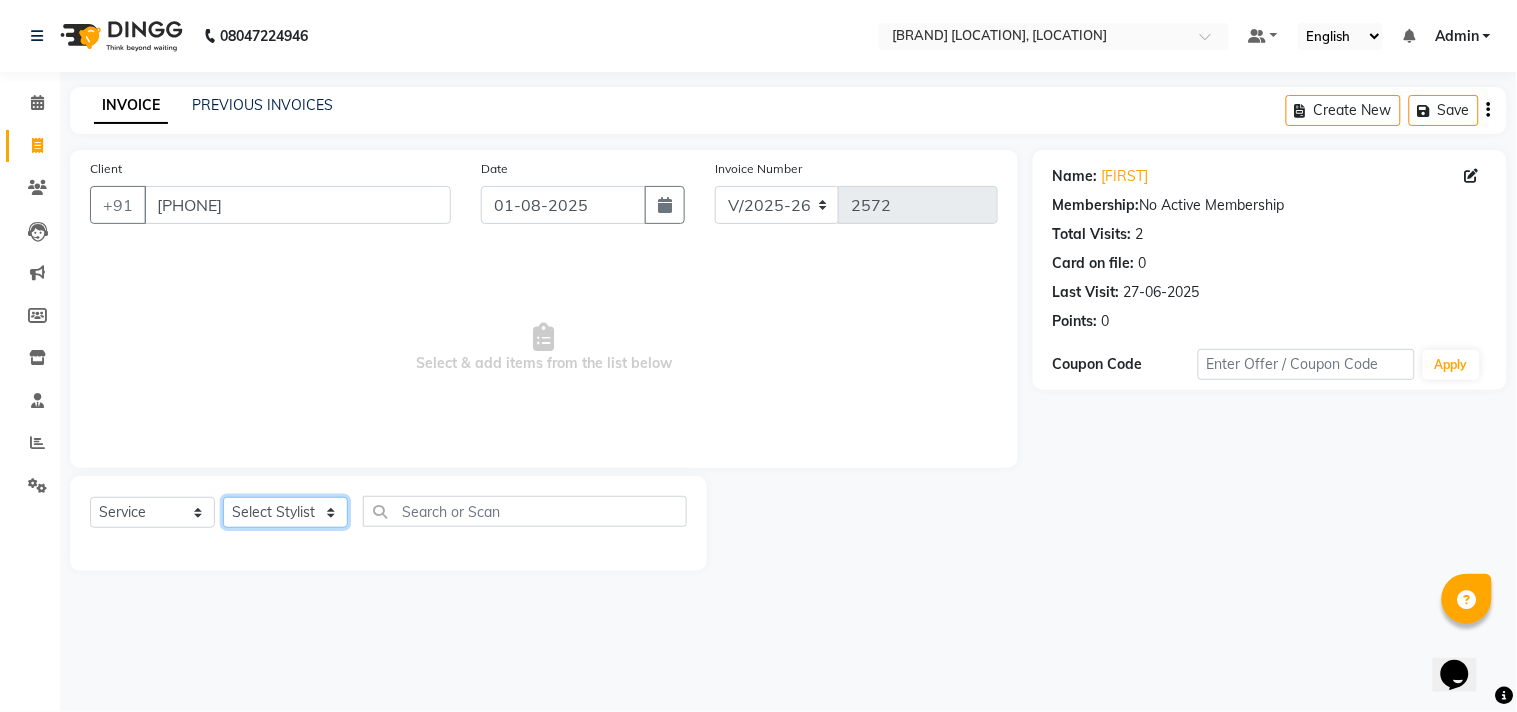 select on "85802" 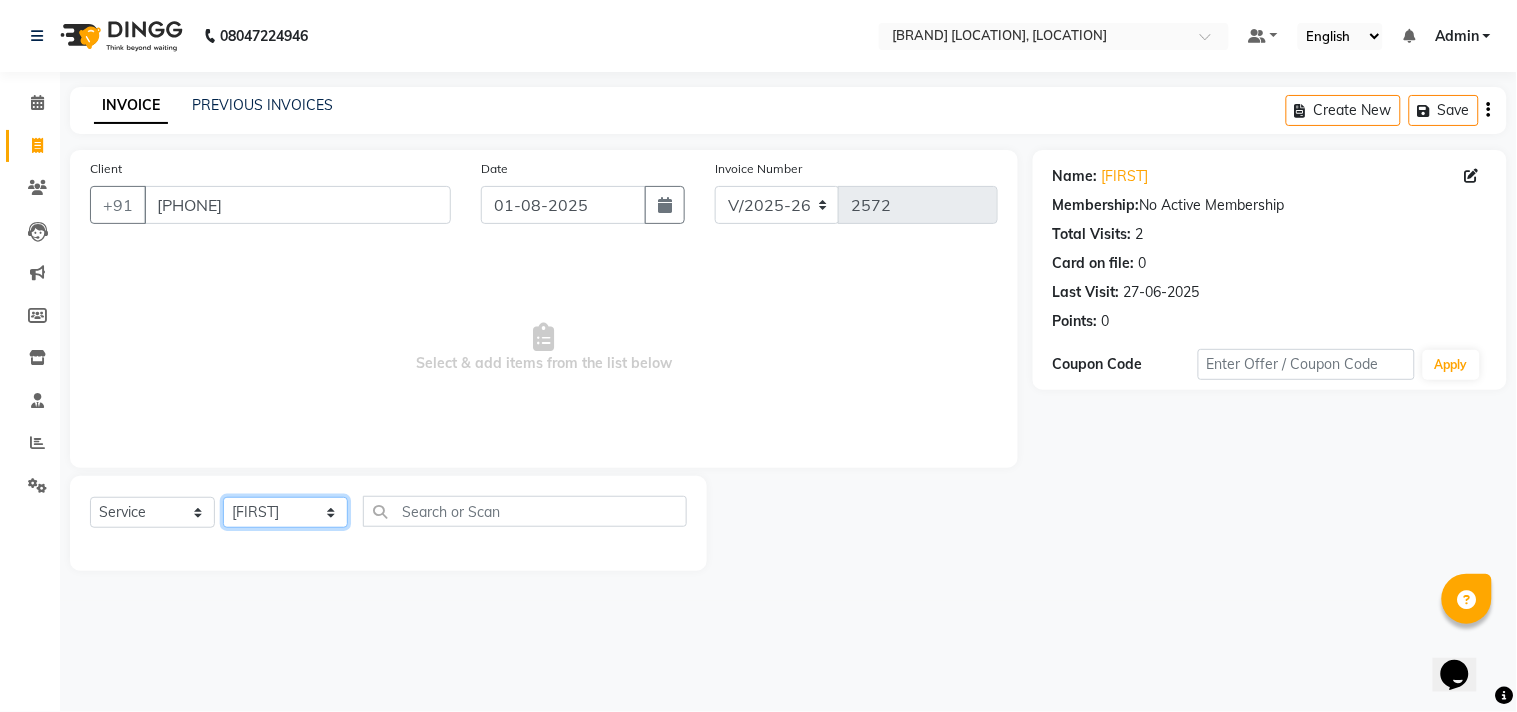 click on "Select Stylist Admin [FIRST] [LAST] [FIRST] [FIRST] [FIRST] [FIRST] [FIRST] [FIRST] [FIRST] [FIRST]" 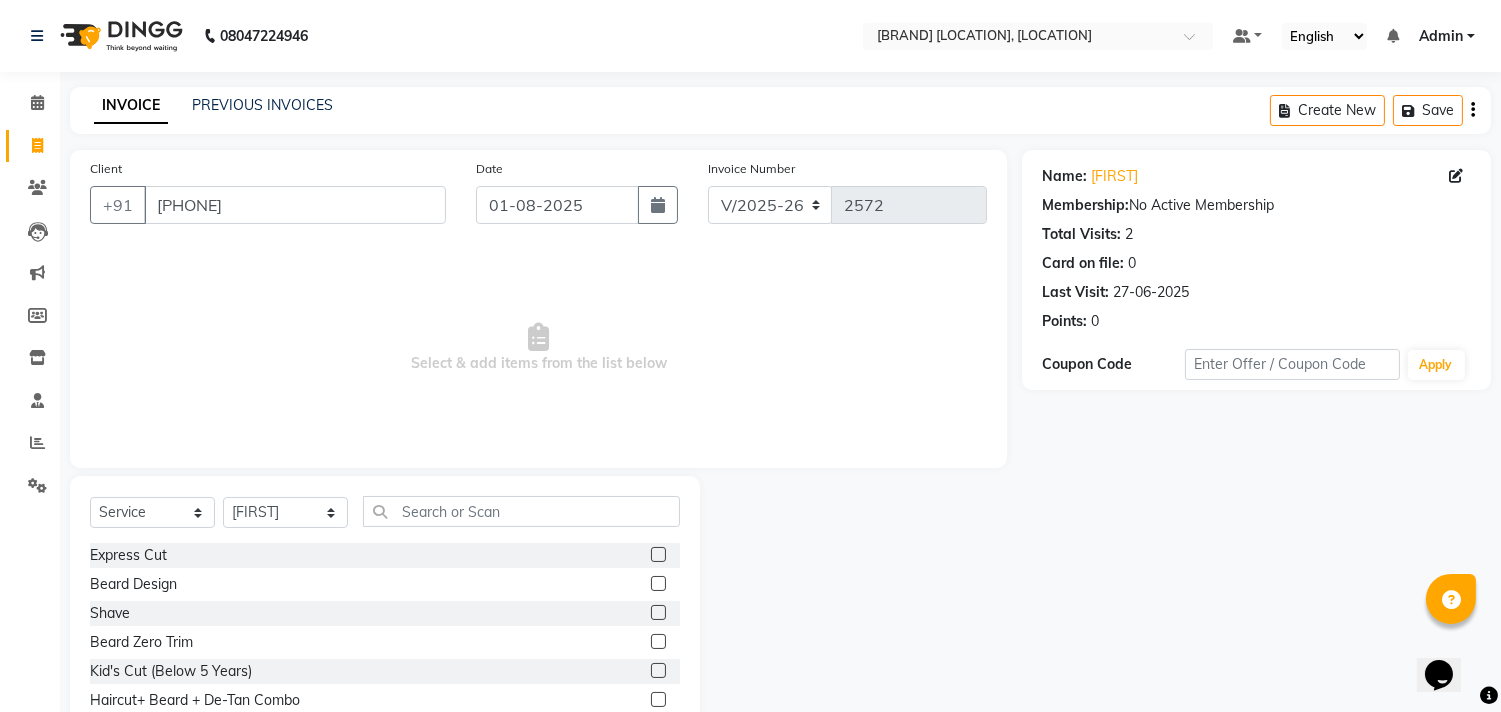 click 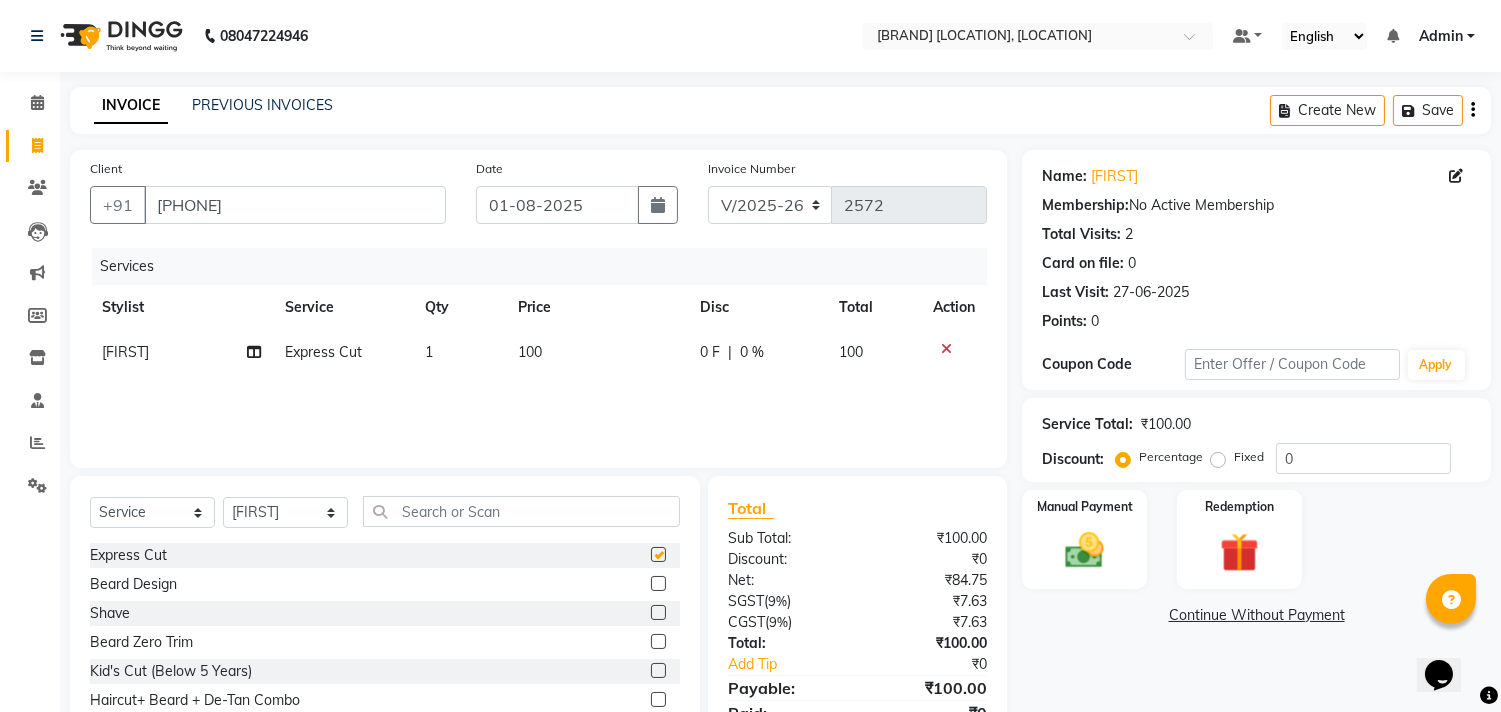 checkbox on "false" 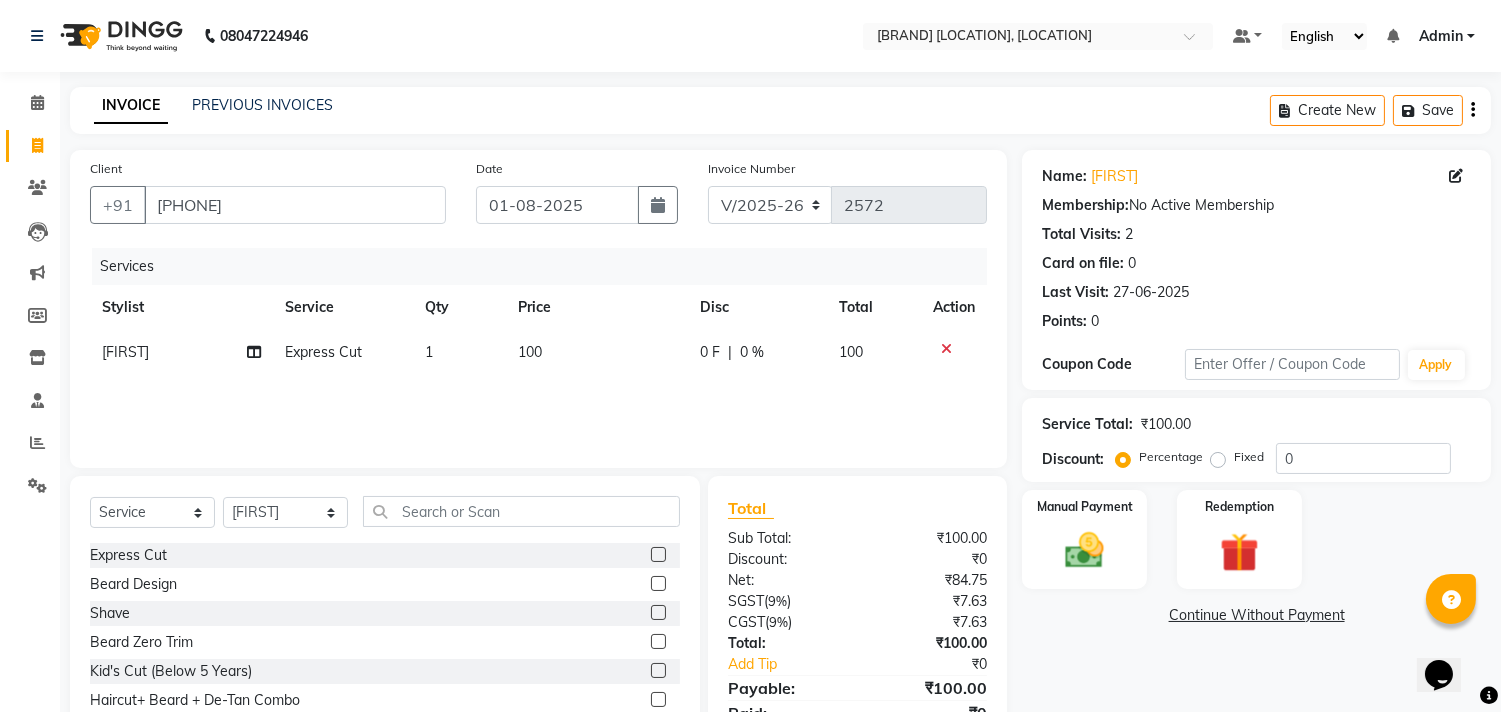 click 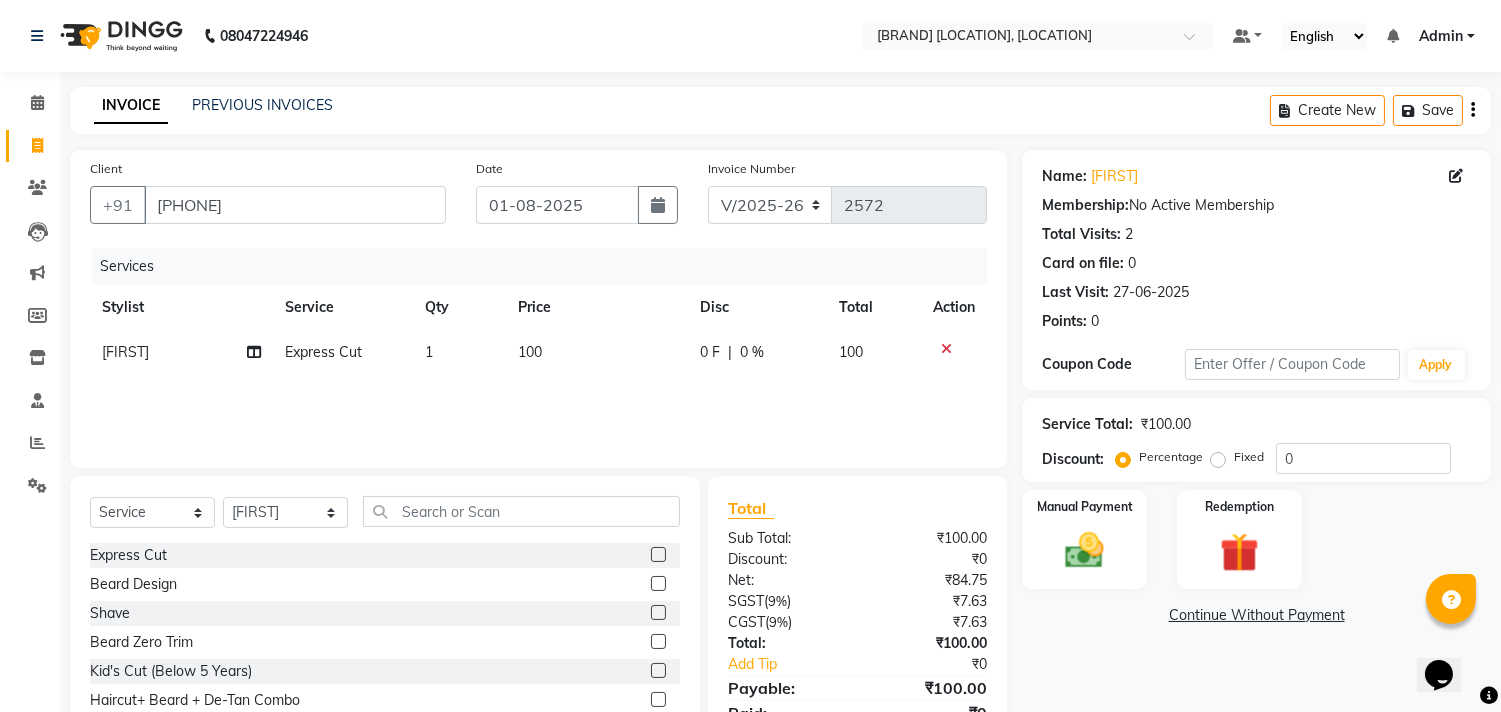 click 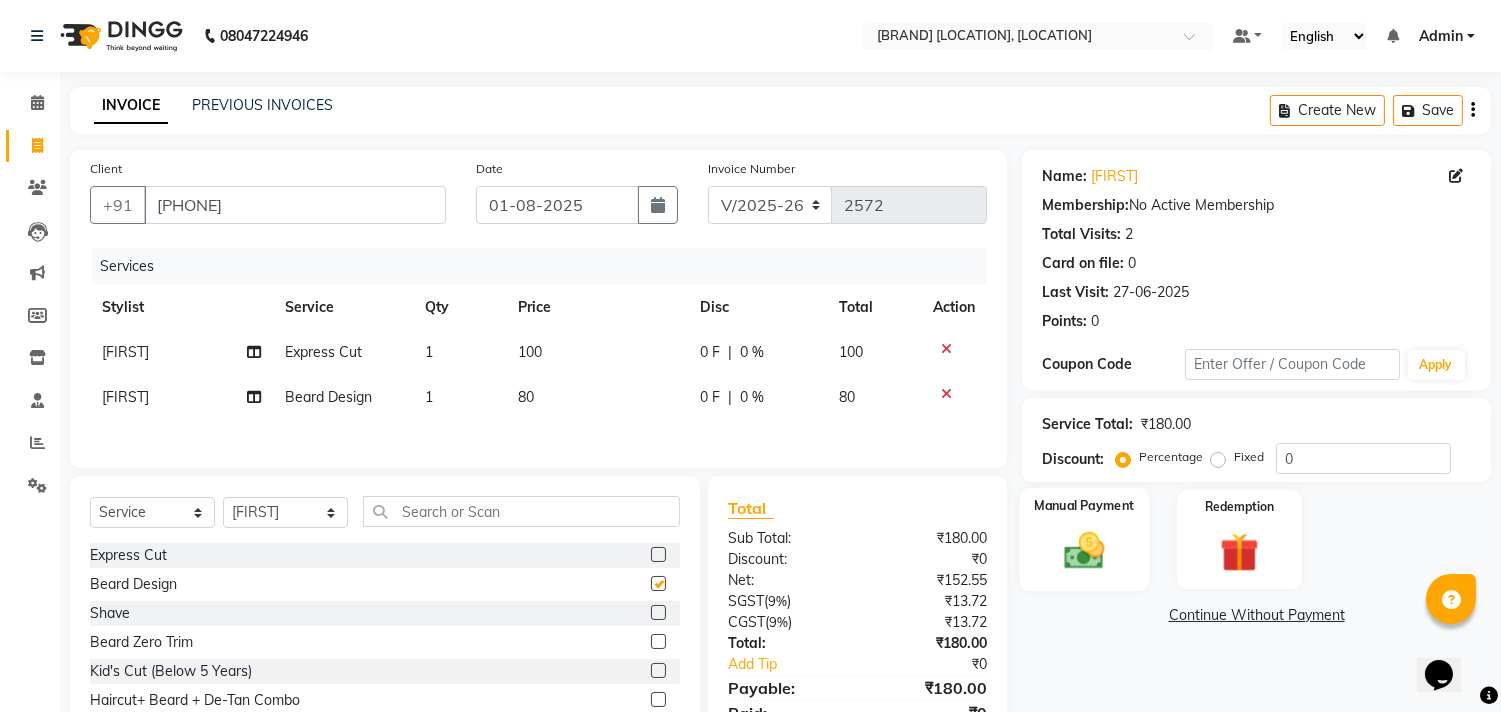 checkbox on "false" 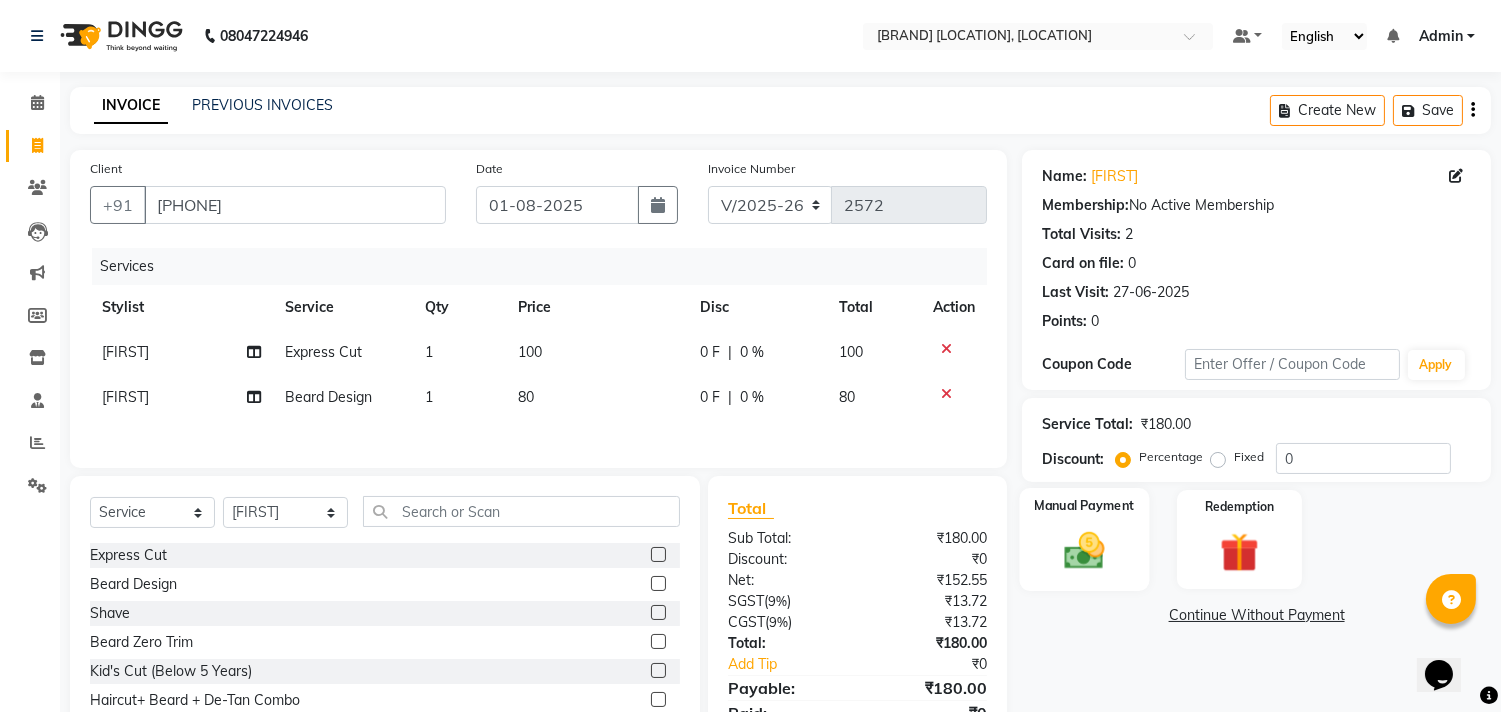 click 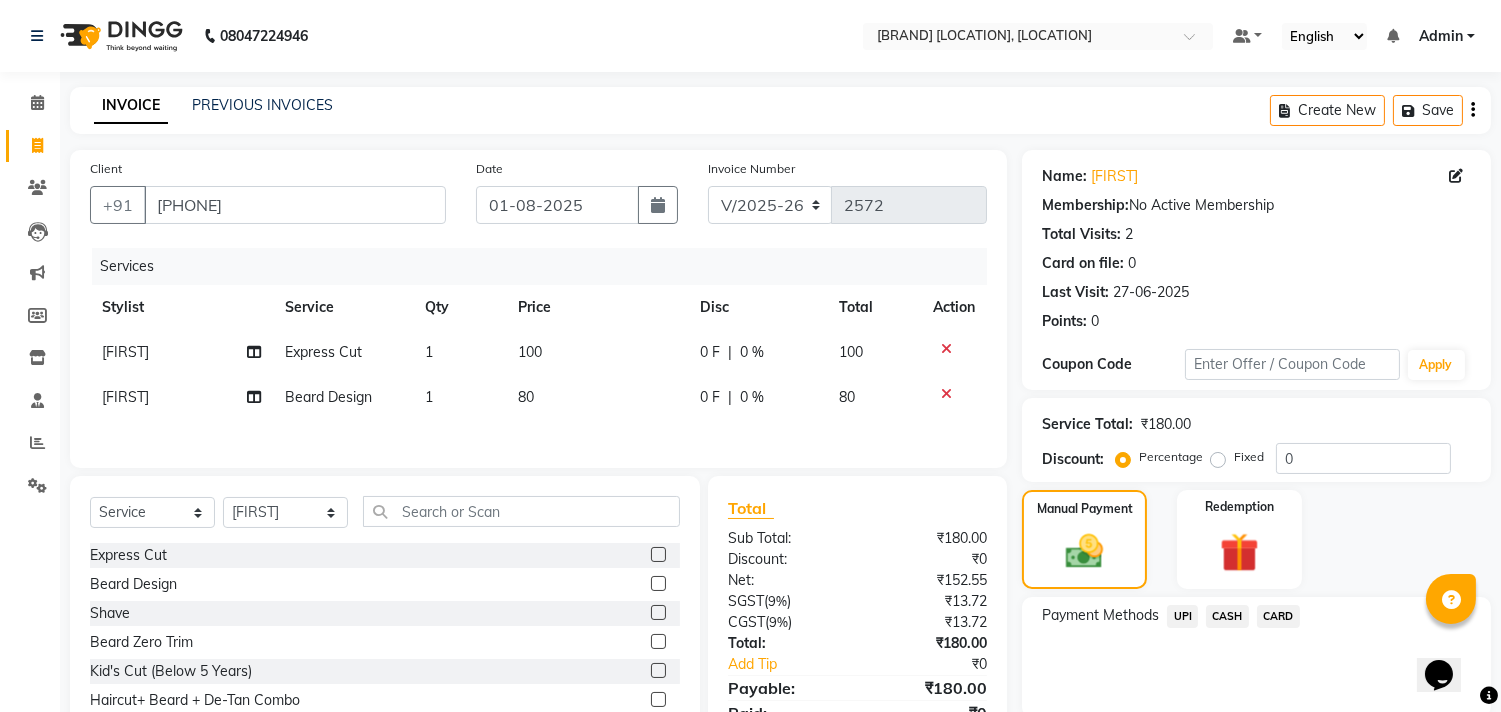 click on "CASH" 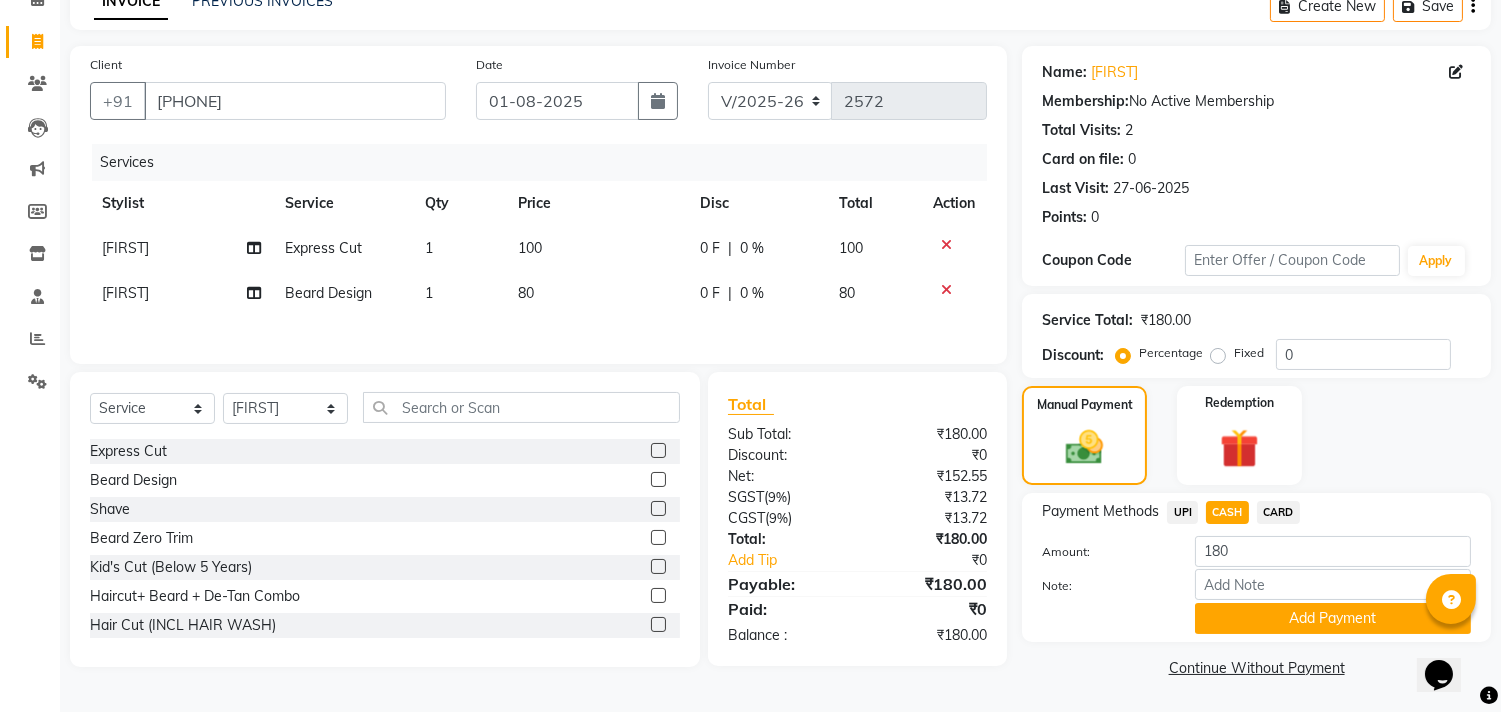 click on "Add Payment" 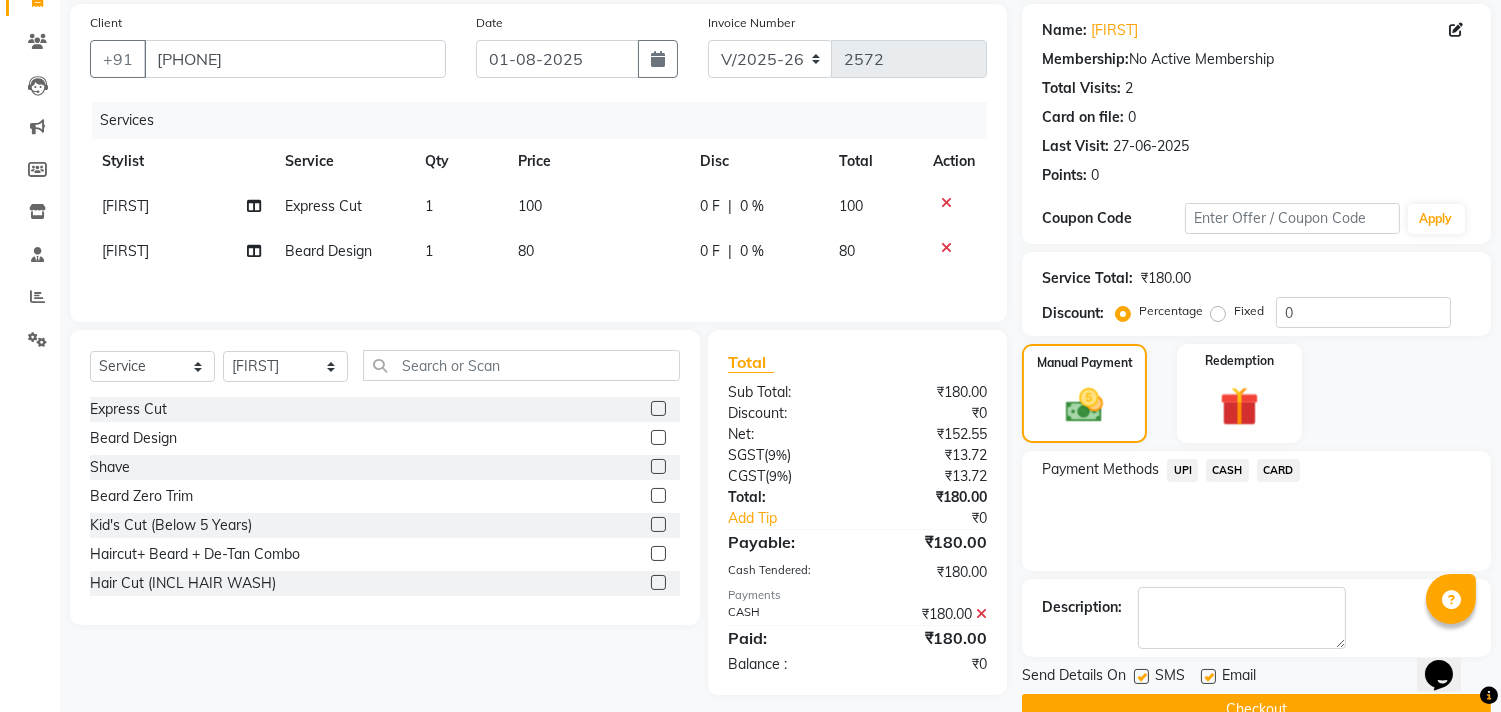 scroll, scrollTop: 187, scrollLeft: 0, axis: vertical 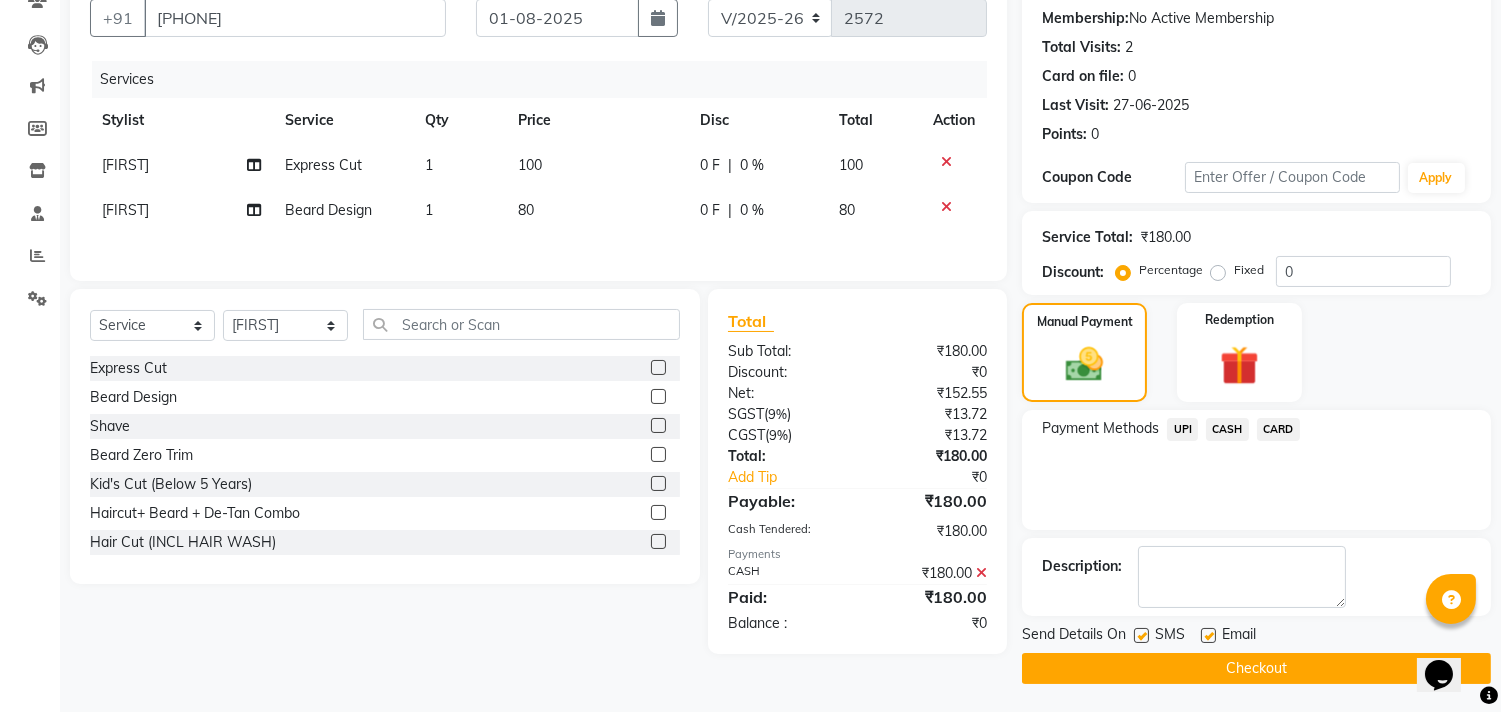 click on "Checkout" 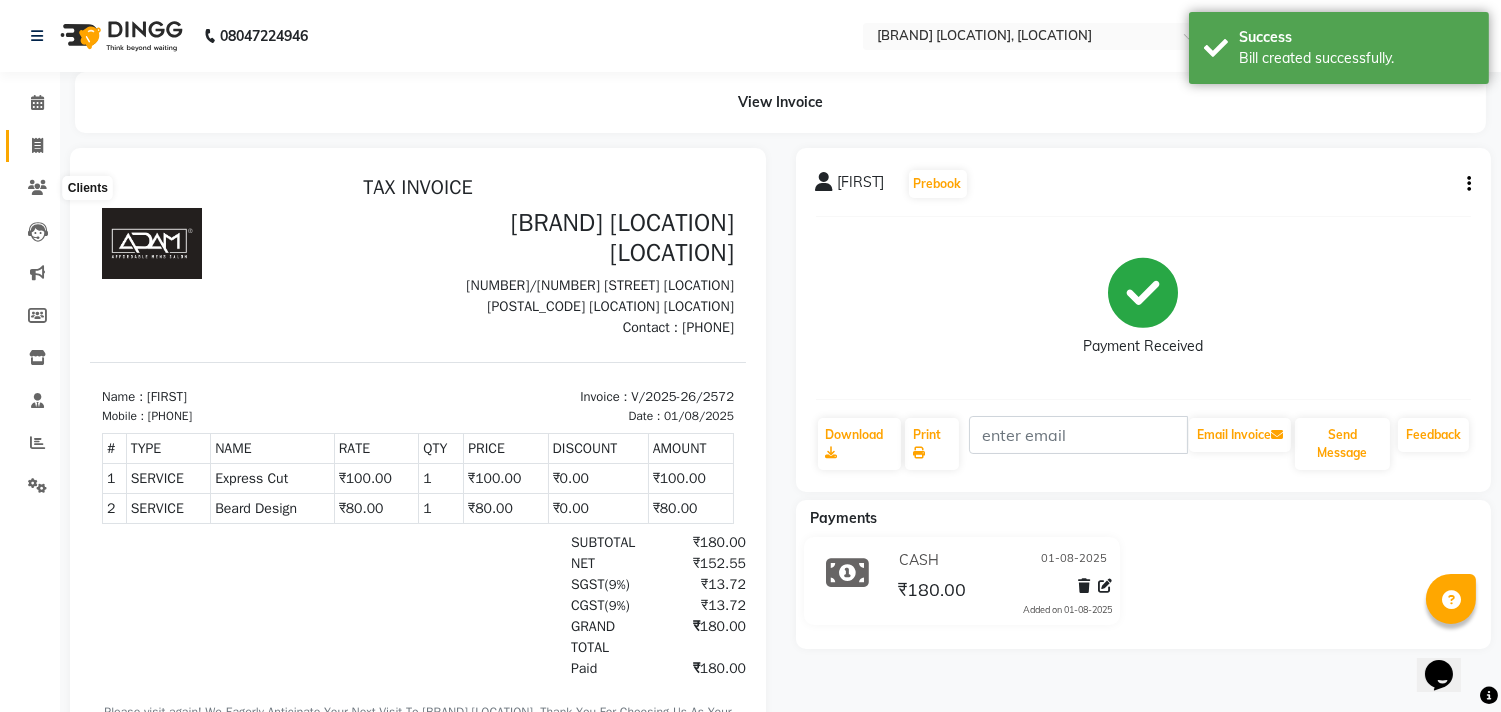 scroll, scrollTop: 0, scrollLeft: 0, axis: both 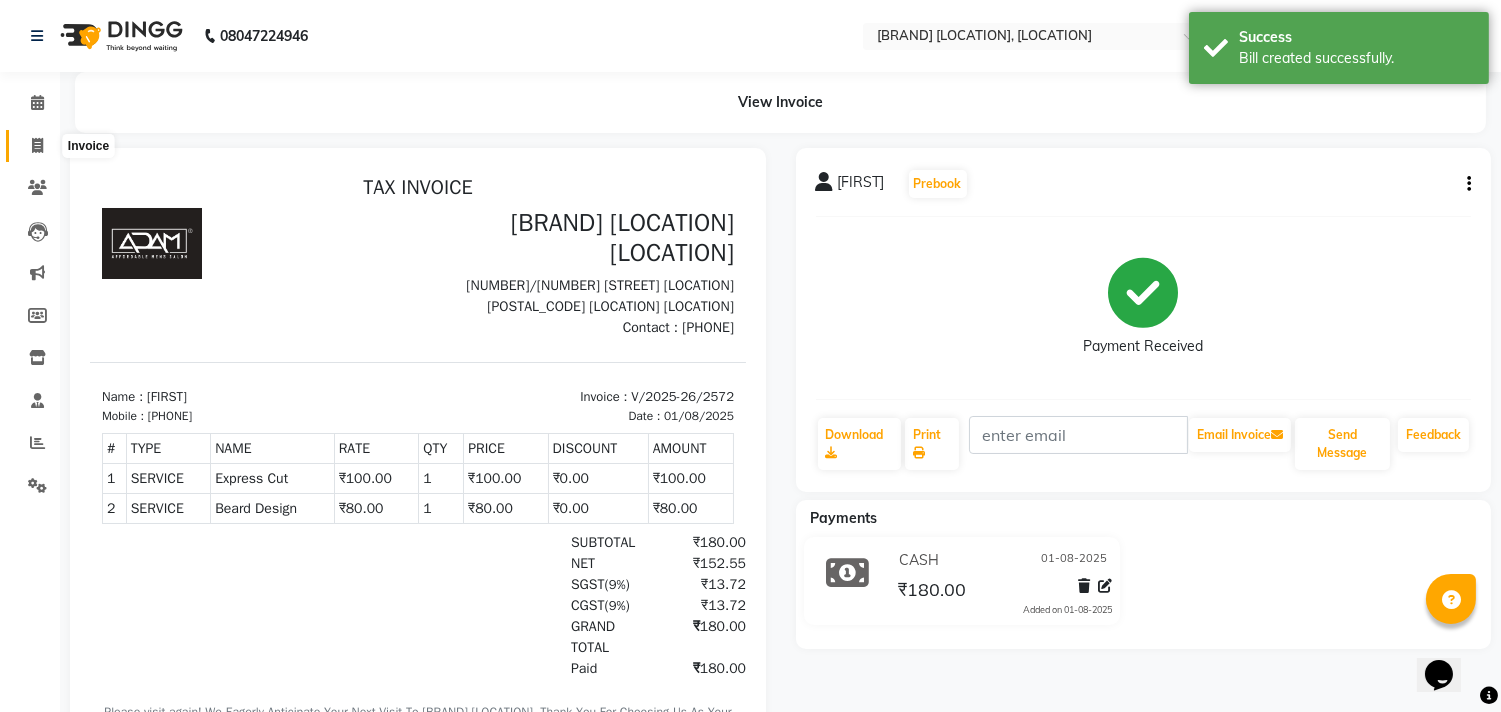 click 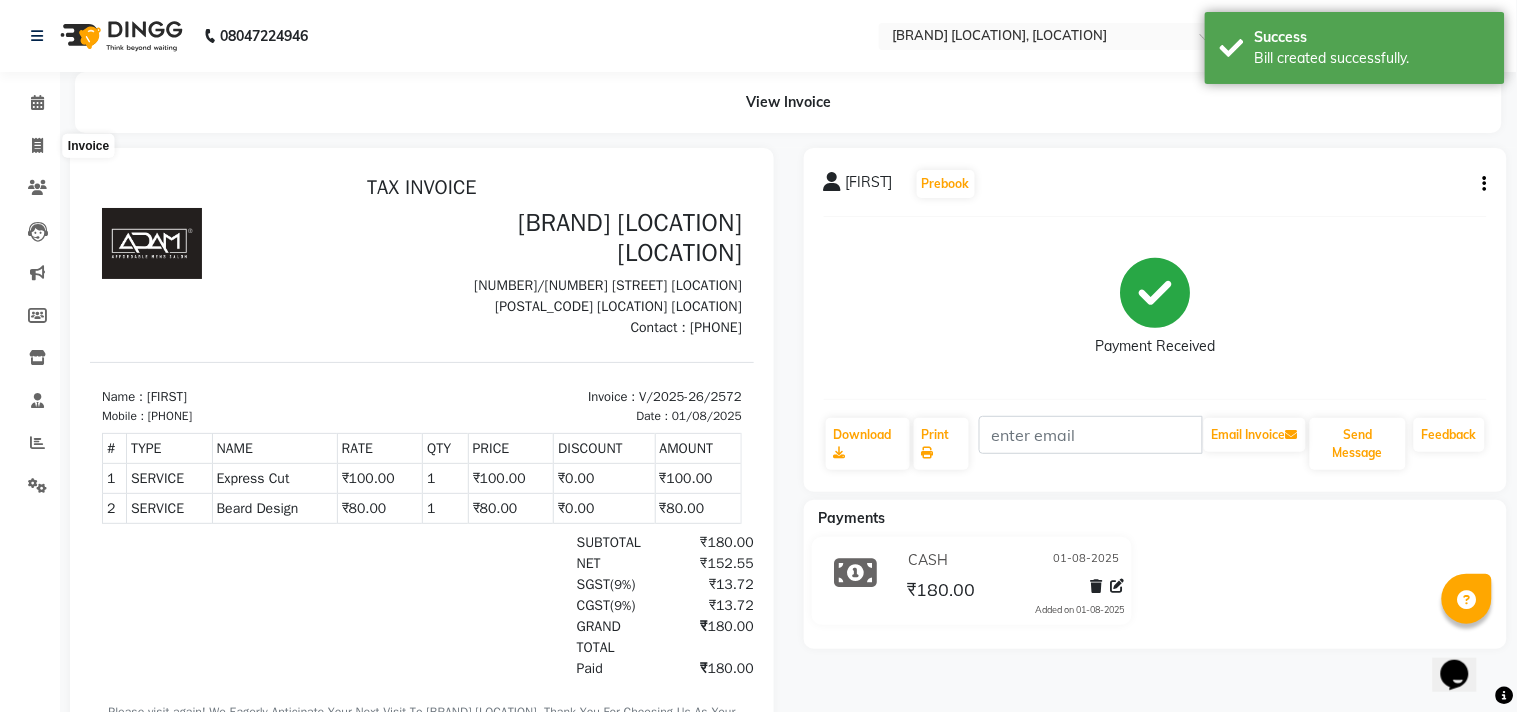 select on "8329" 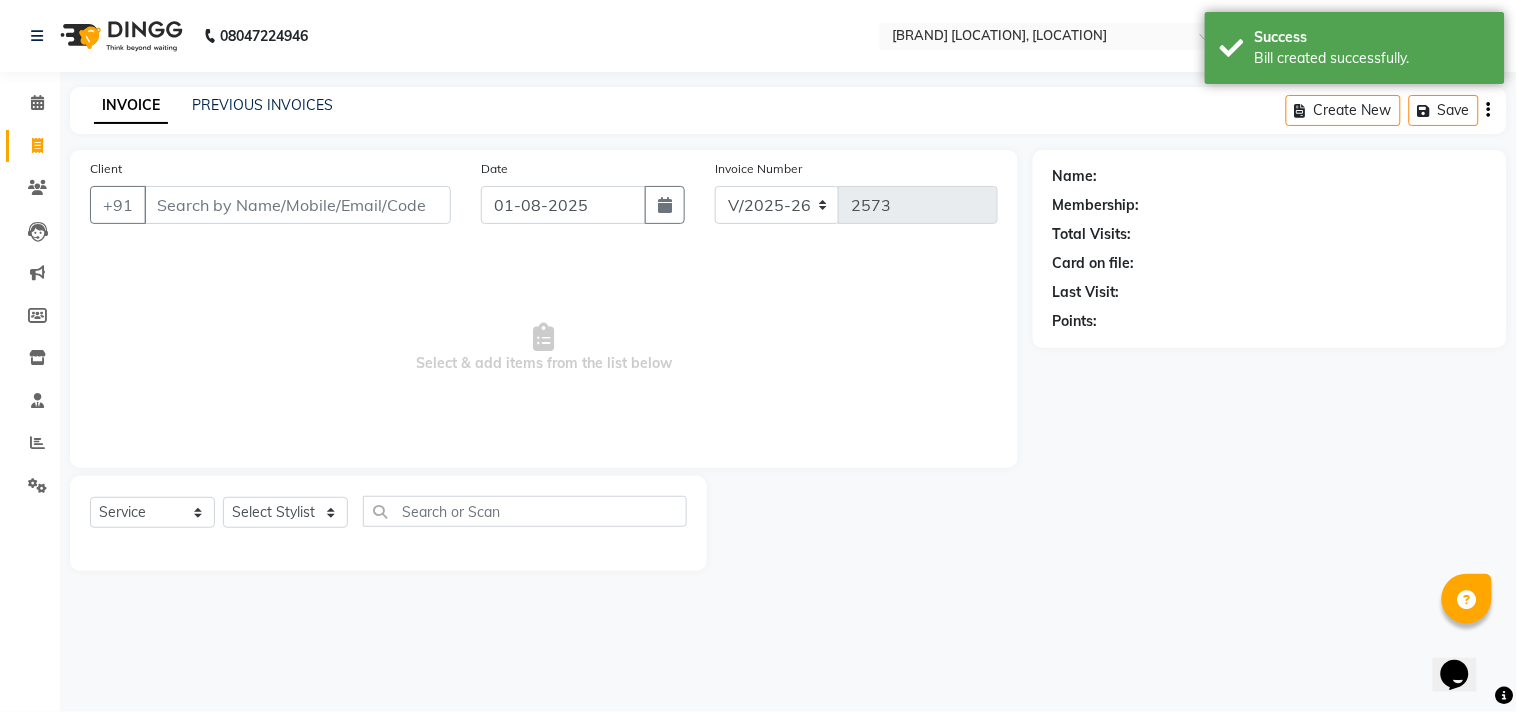 click on "PREVIOUS INVOICES" 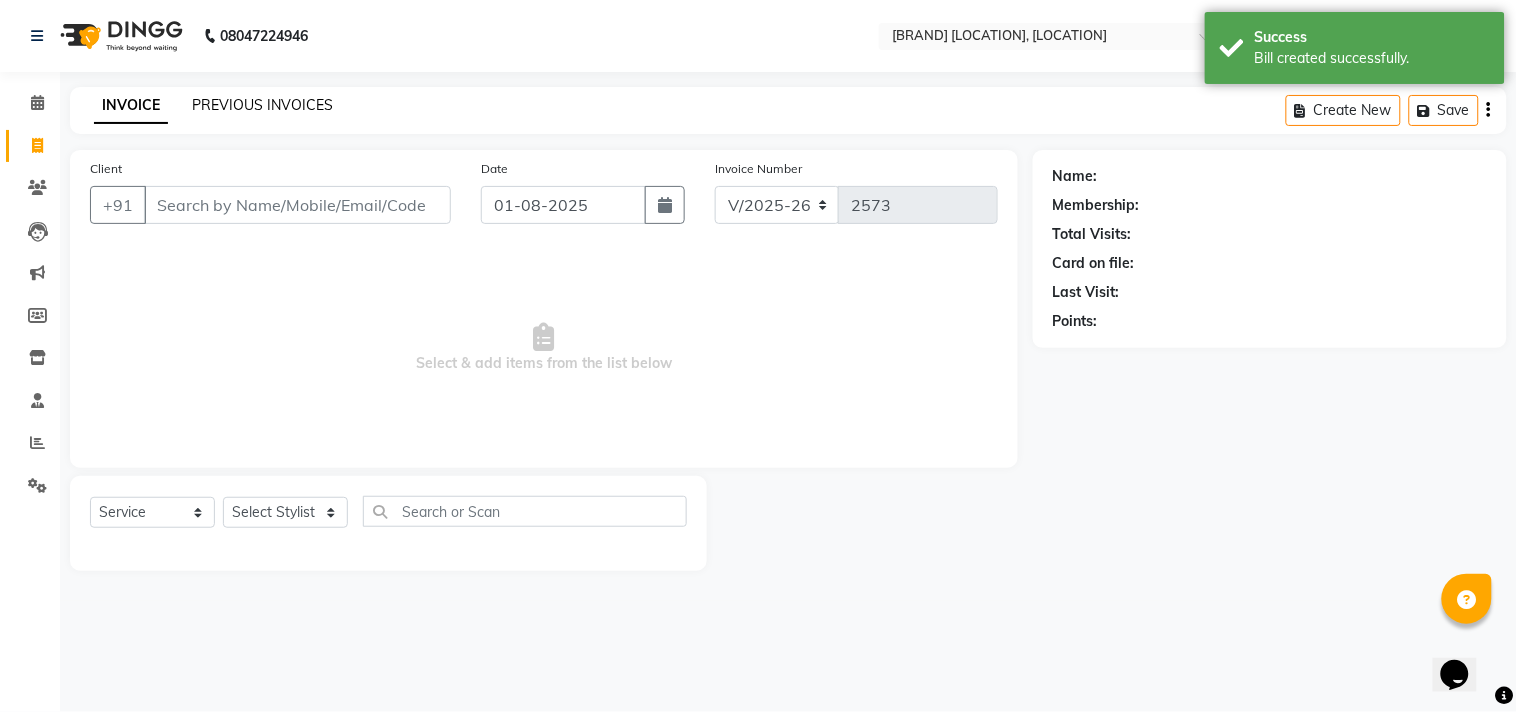 click on "PREVIOUS INVOICES" 